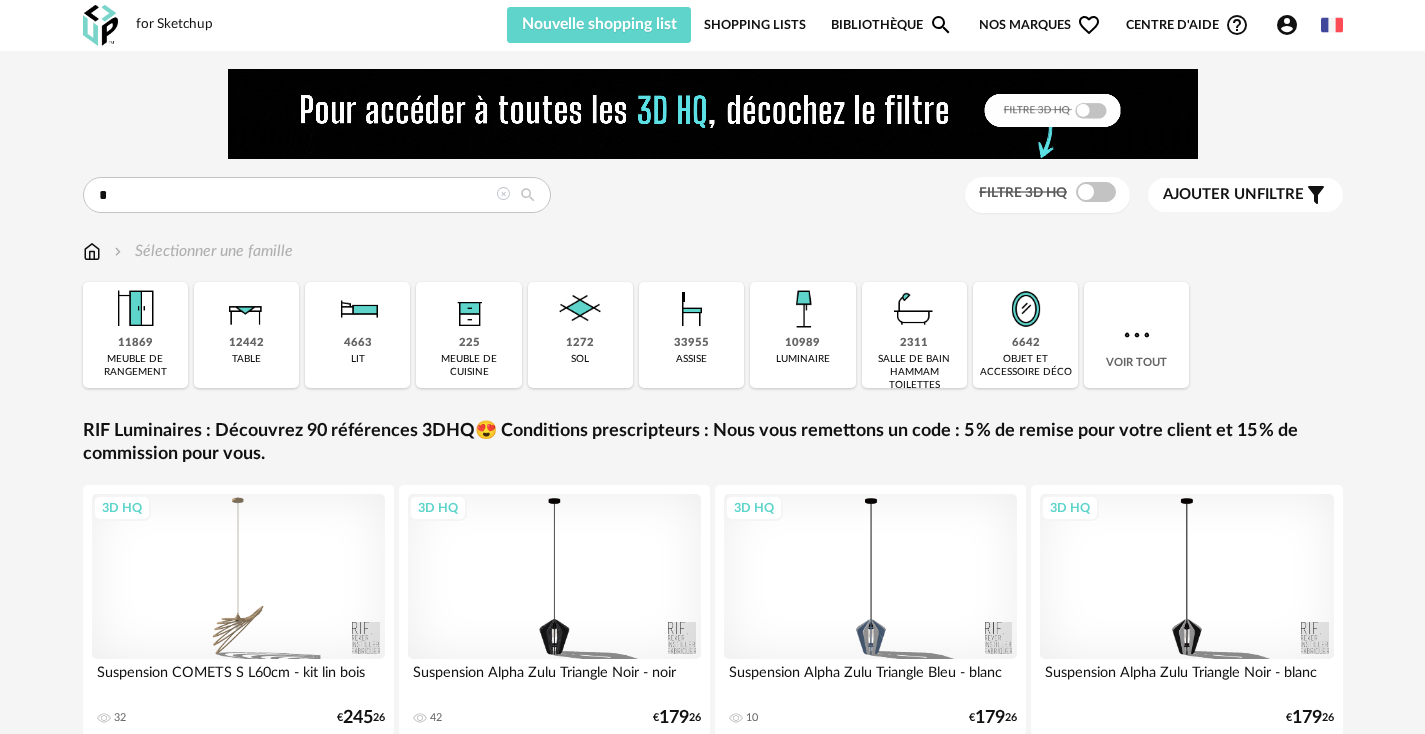 scroll, scrollTop: 0, scrollLeft: 0, axis: both 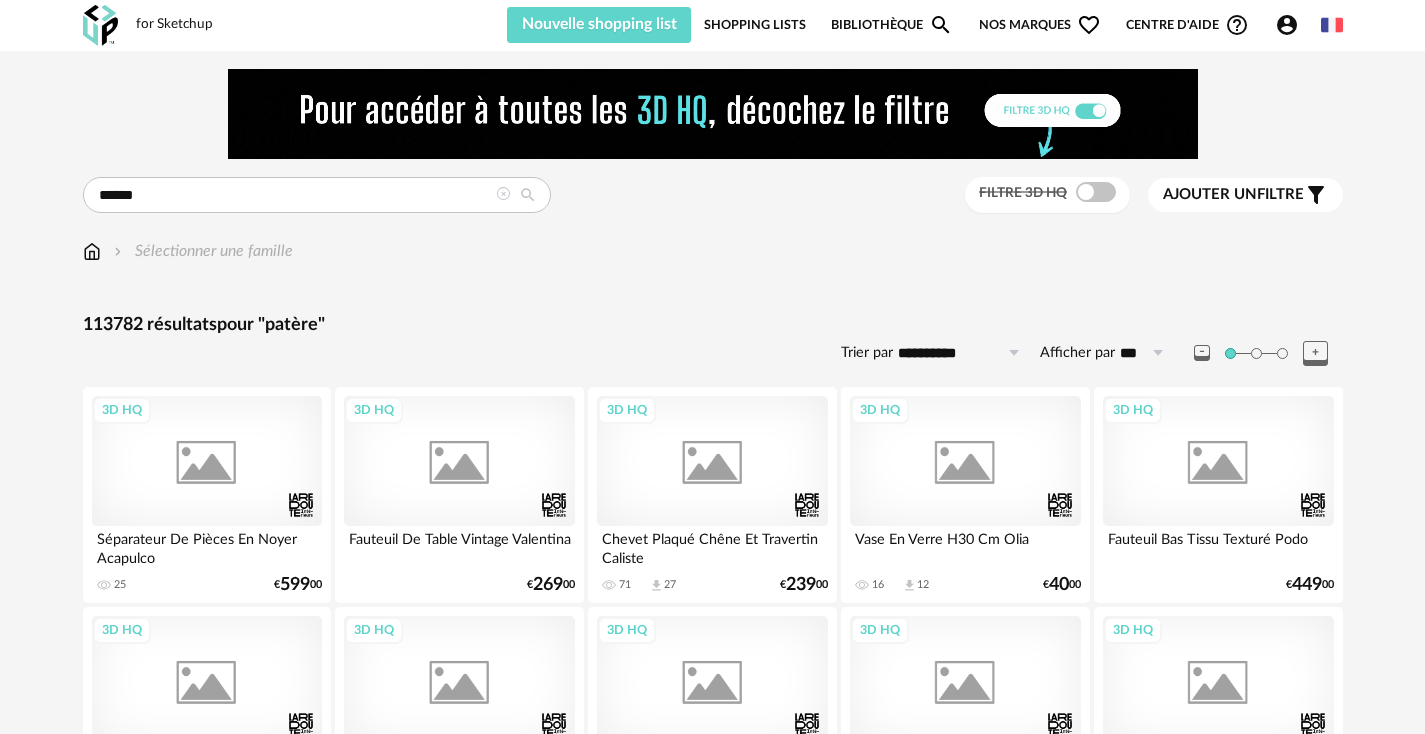 type on "******" 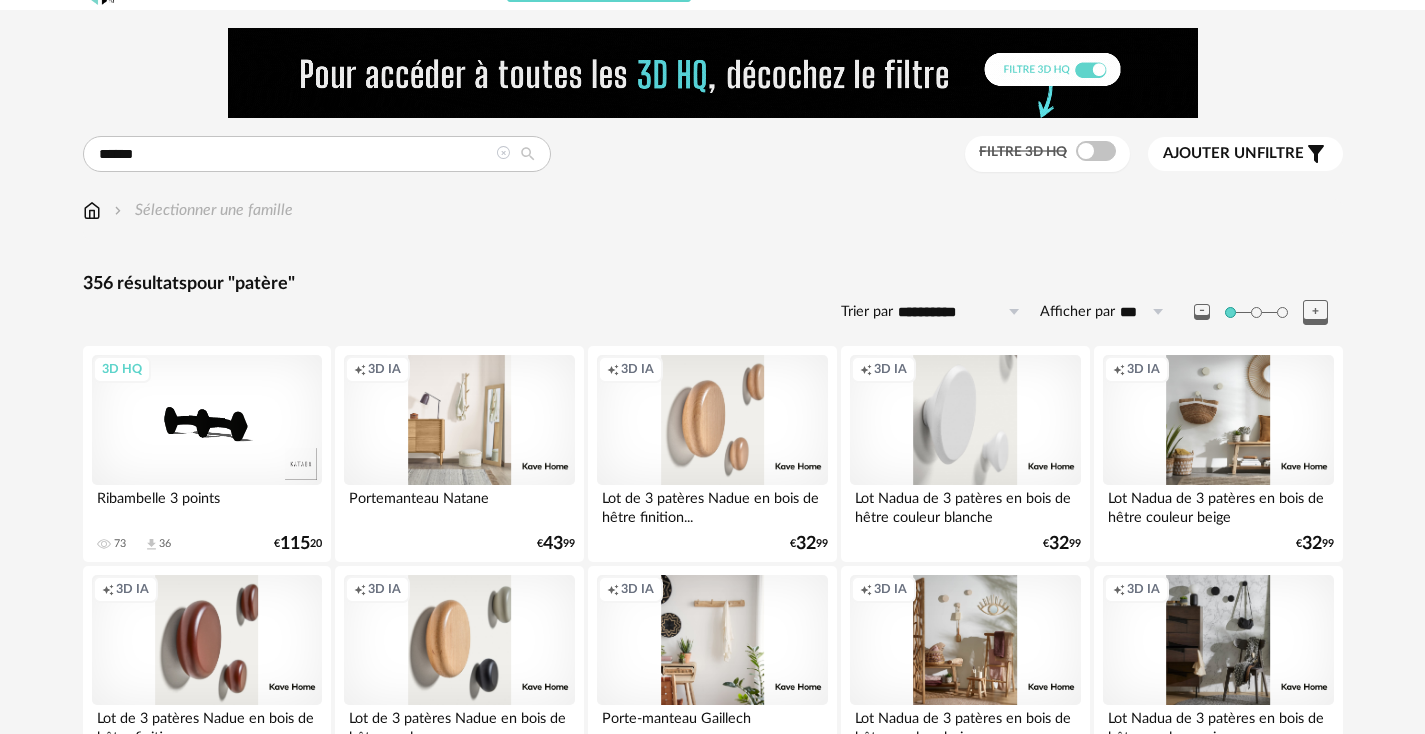 scroll, scrollTop: 0, scrollLeft: 0, axis: both 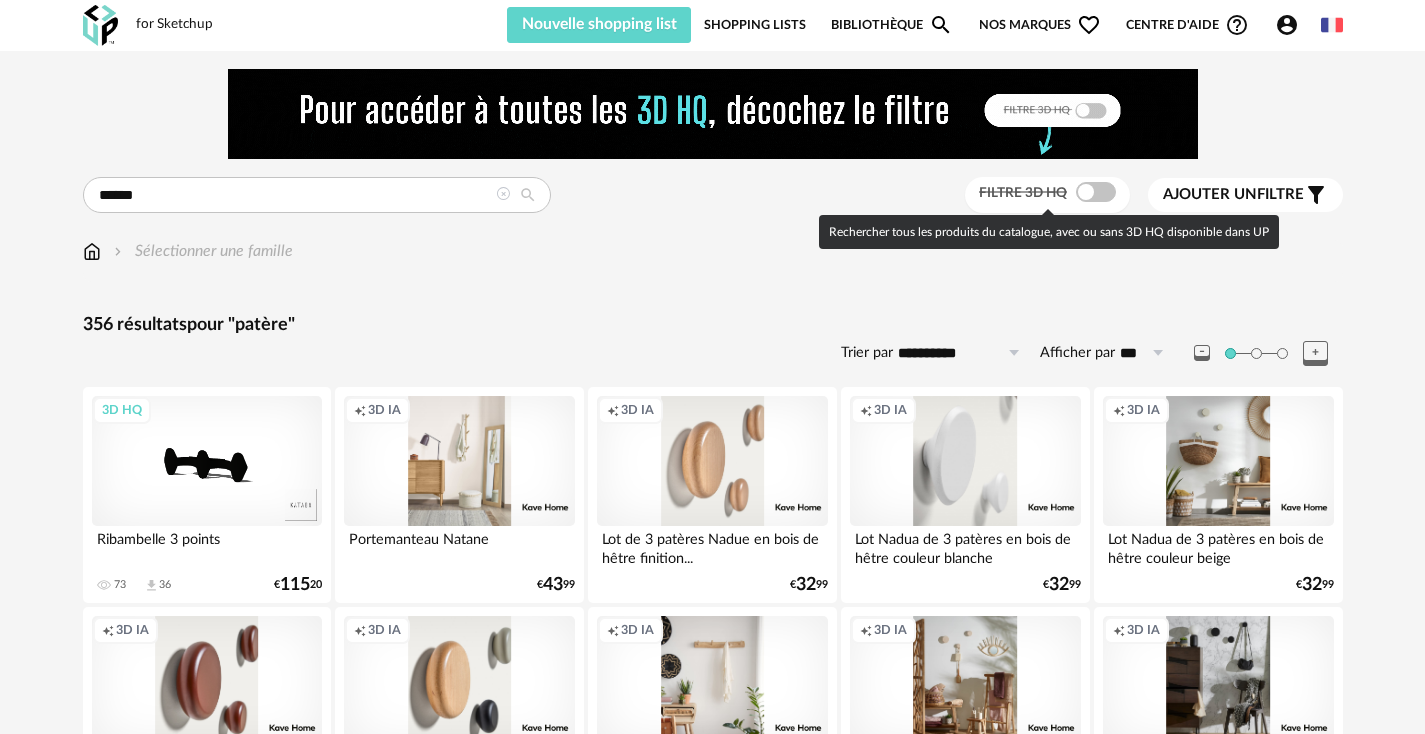 click at bounding box center [1096, 192] 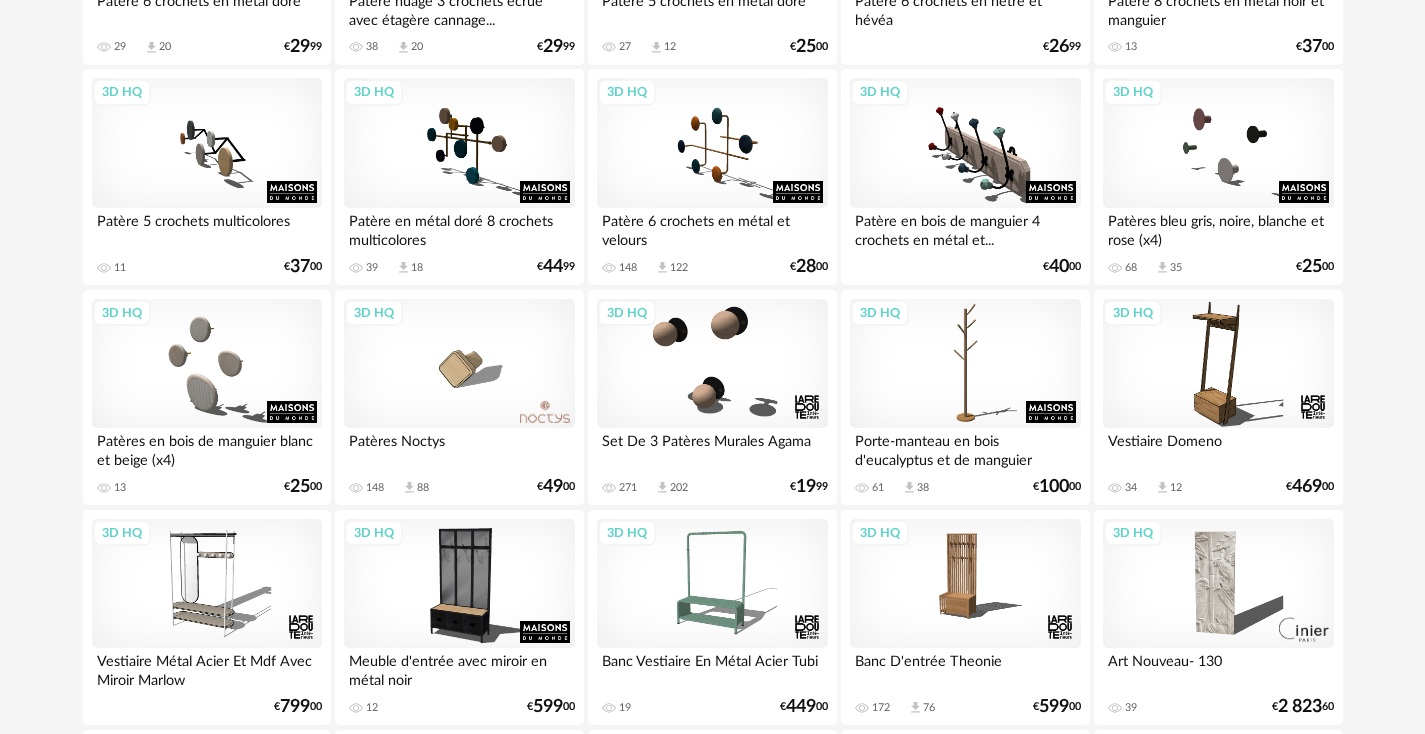 scroll, scrollTop: 754, scrollLeft: 0, axis: vertical 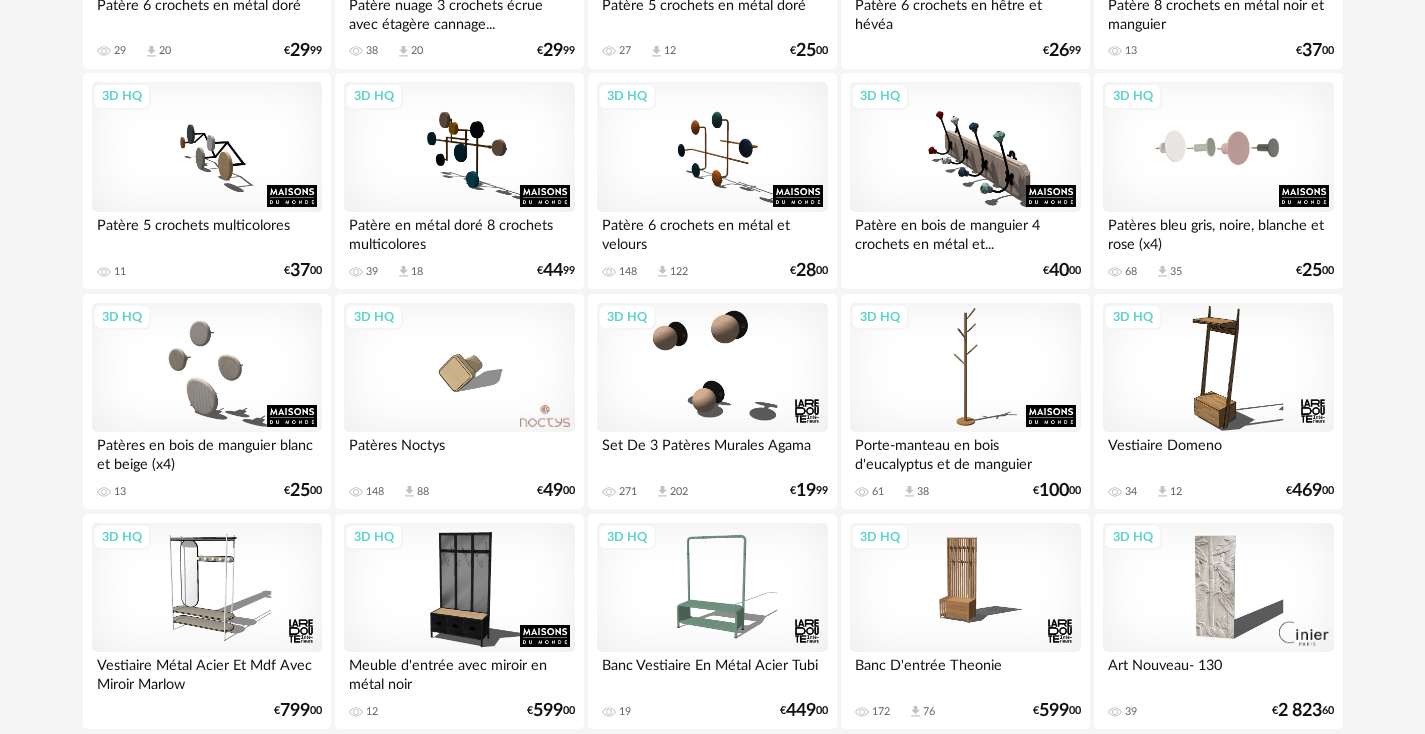 click on "3D HQ" at bounding box center (1218, 147) 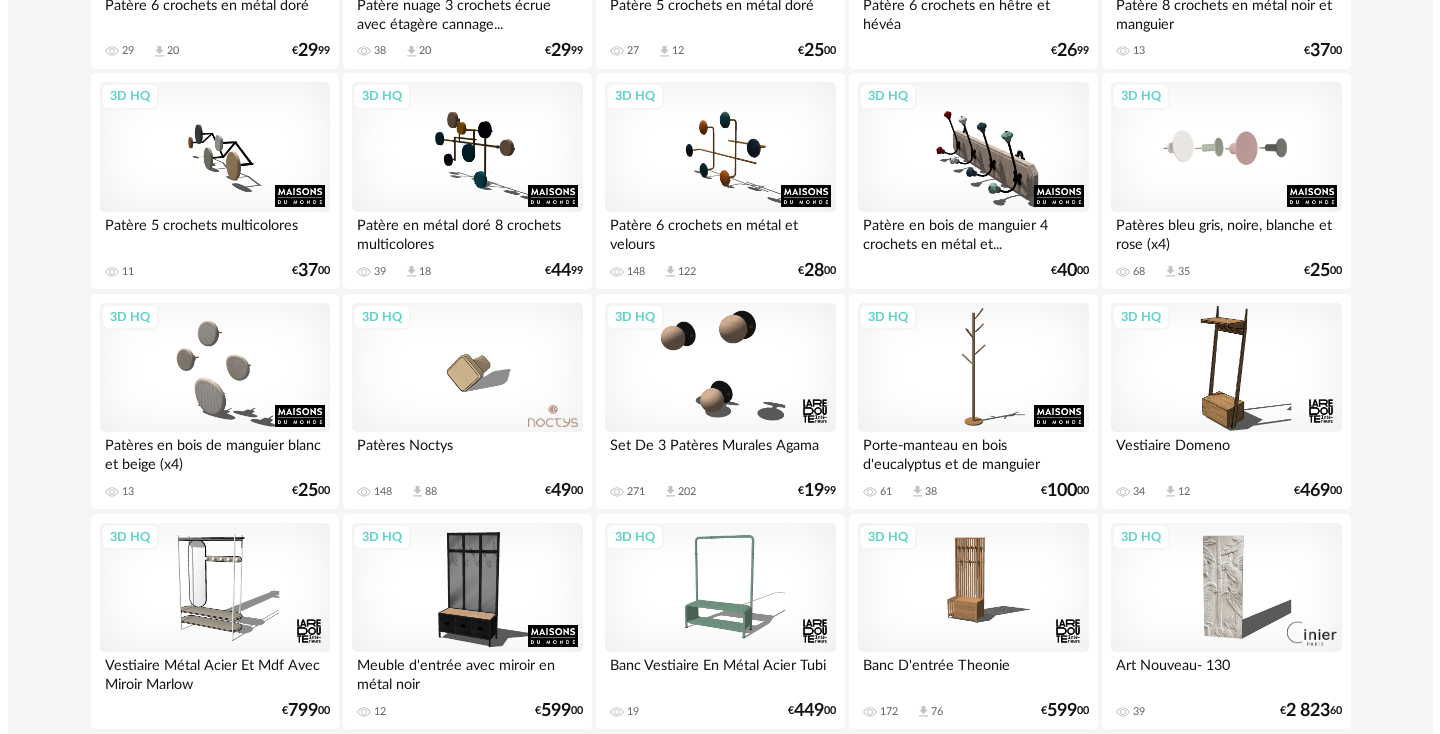 scroll, scrollTop: 0, scrollLeft: 0, axis: both 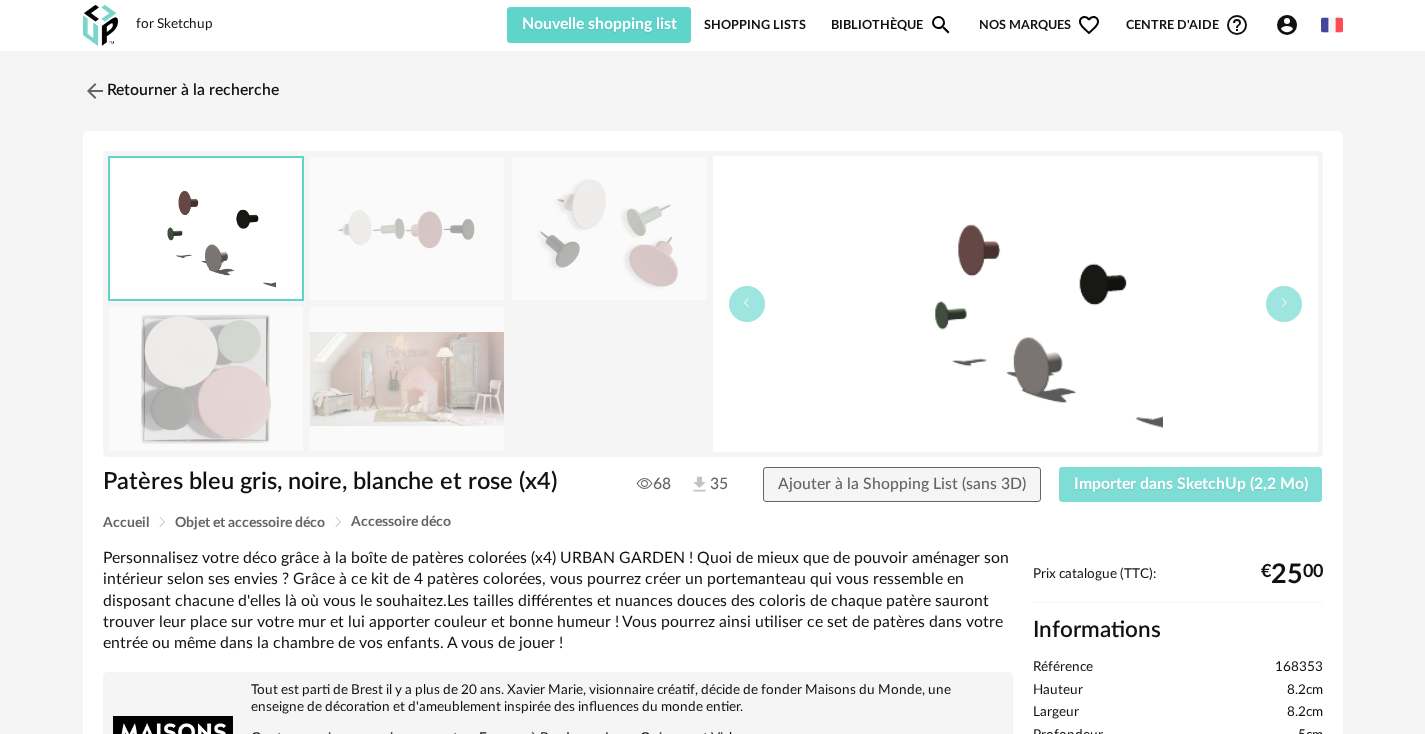 click on "Importer dans SketchUp (2,2 Mo)" at bounding box center (1191, 485) 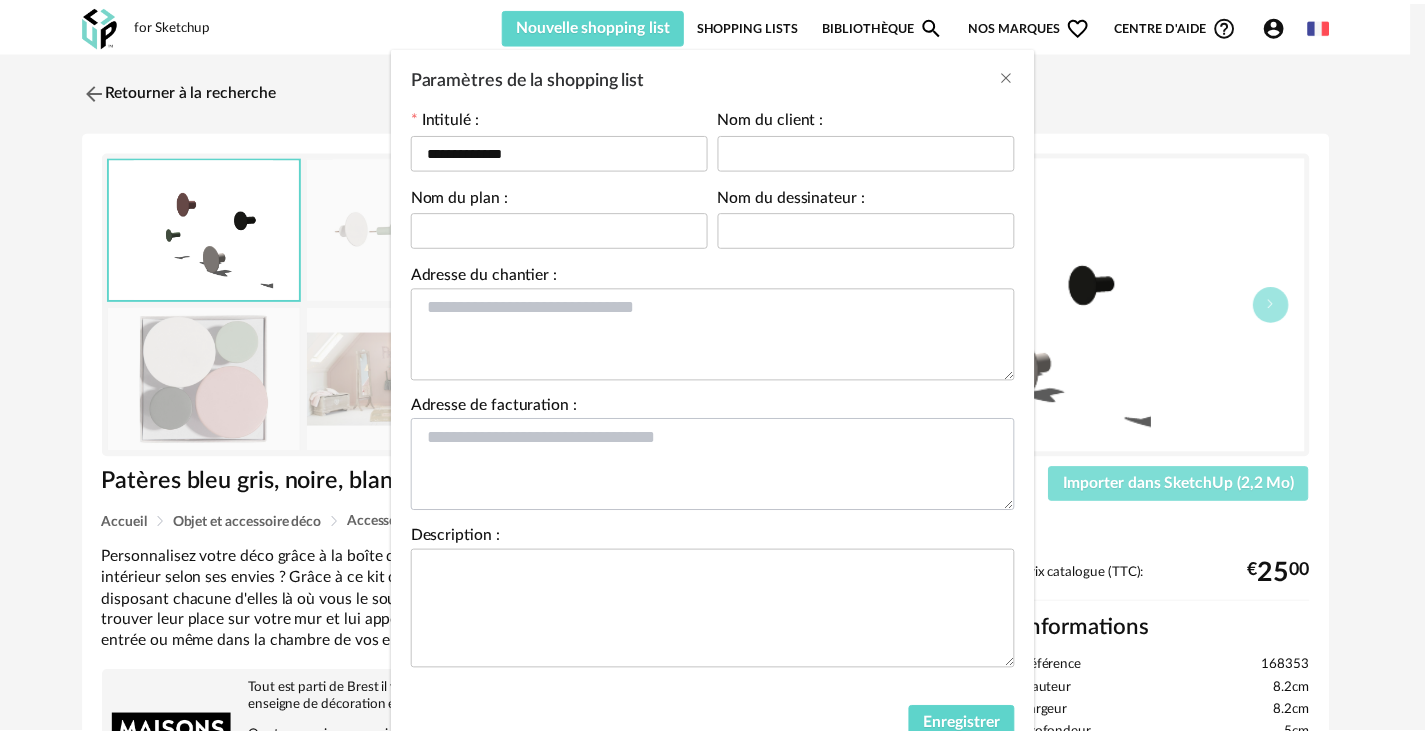 scroll, scrollTop: 145, scrollLeft: 0, axis: vertical 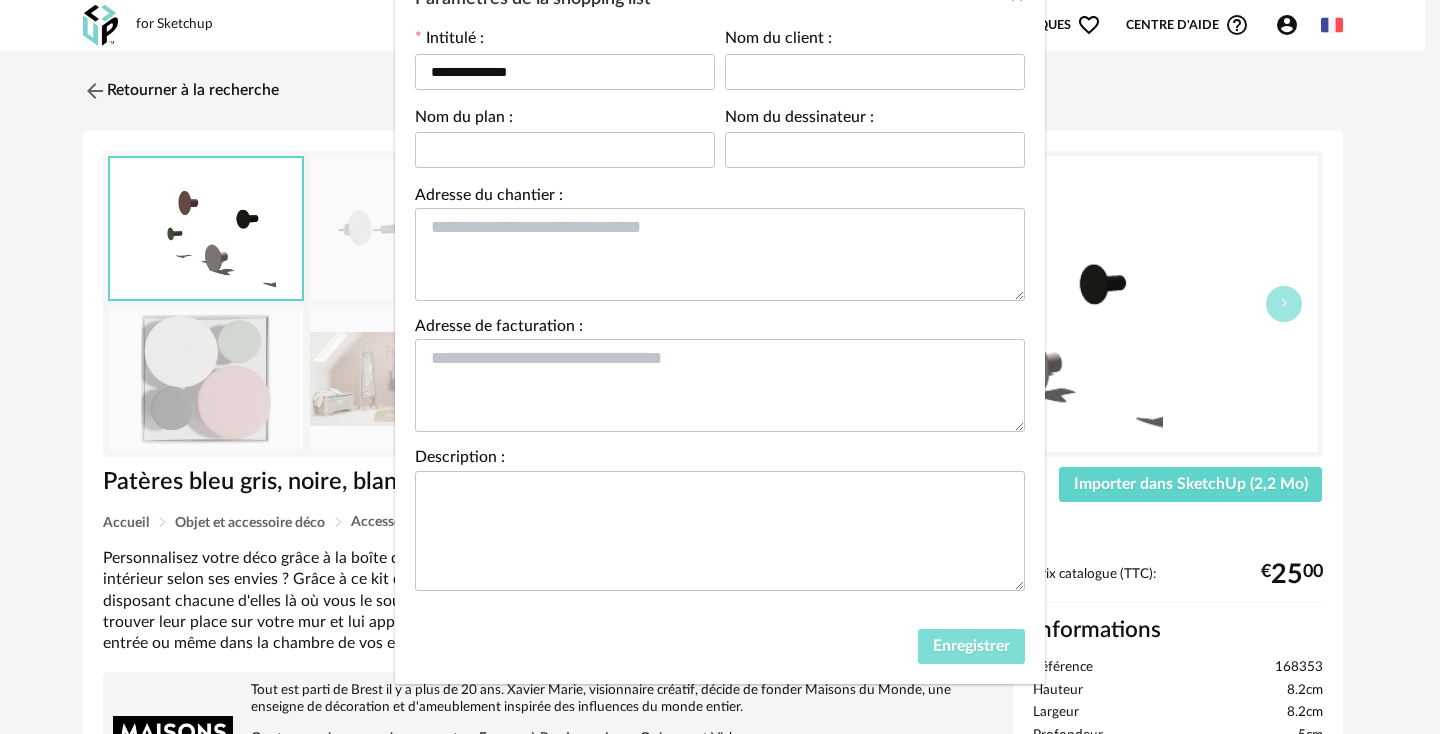 click on "Enregistrer" at bounding box center (971, 646) 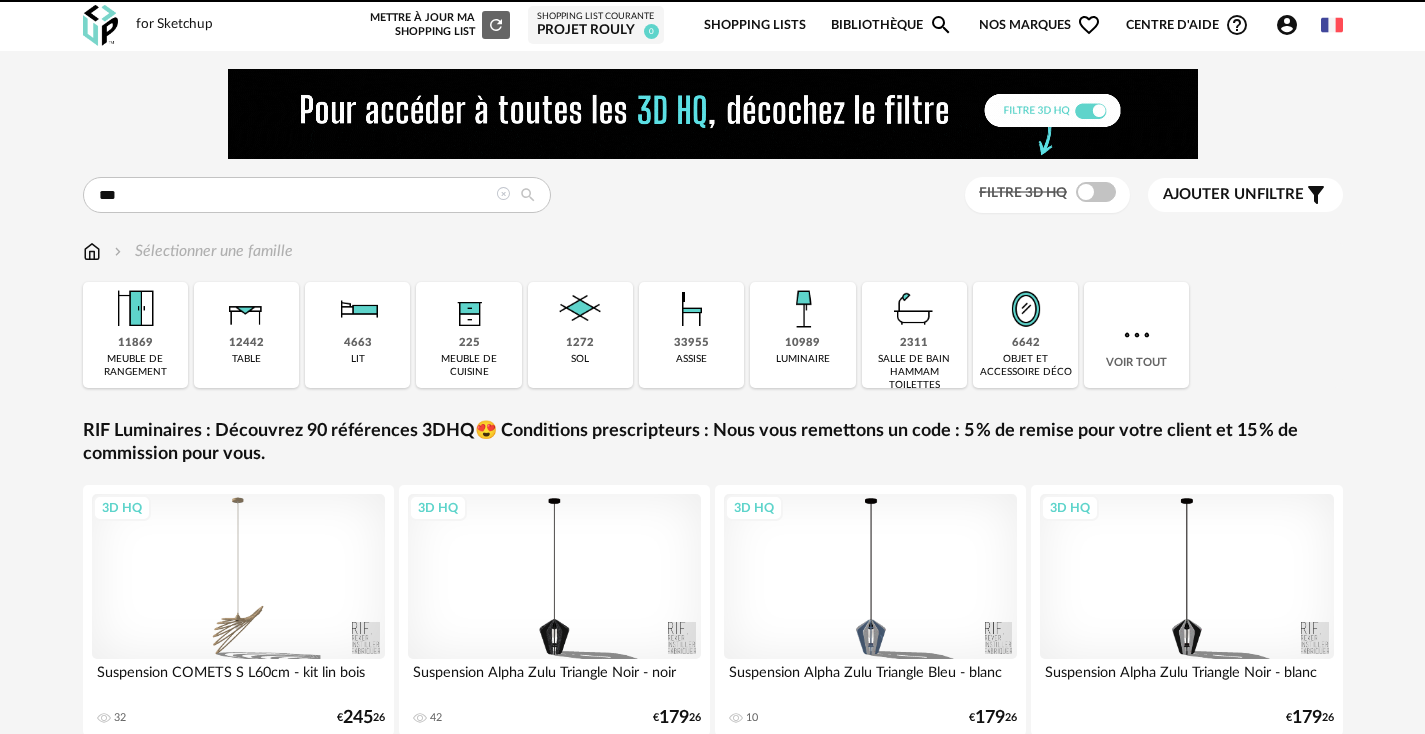 scroll, scrollTop: 0, scrollLeft: 0, axis: both 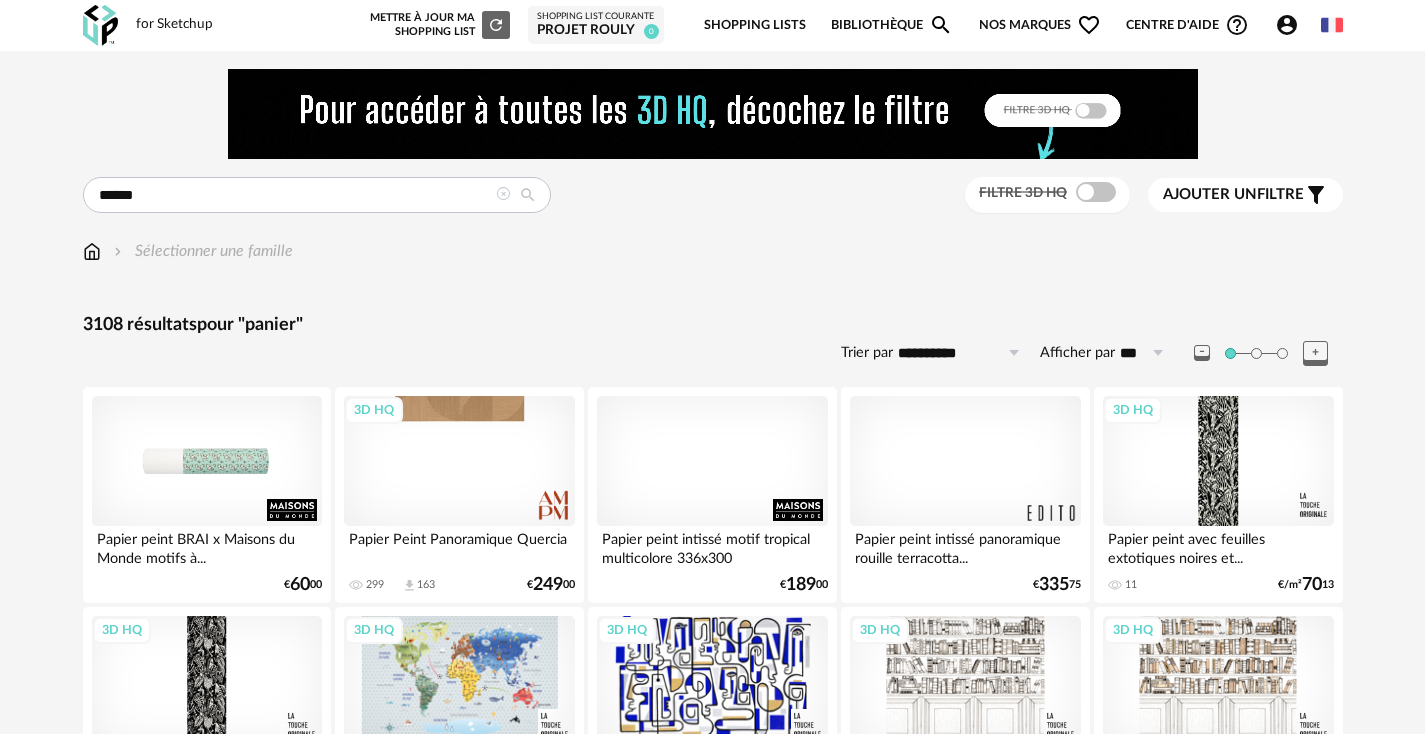 click on "******" at bounding box center [317, 195] 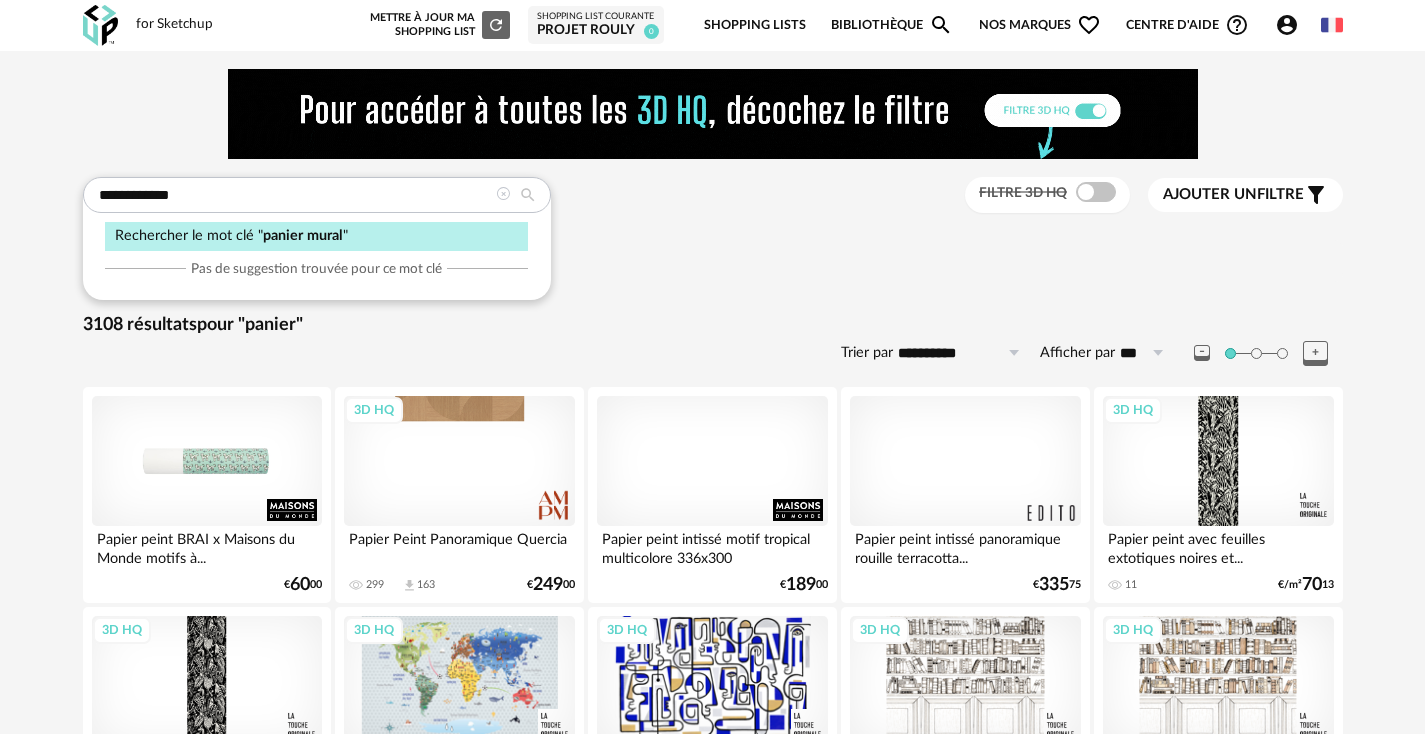 type on "**********" 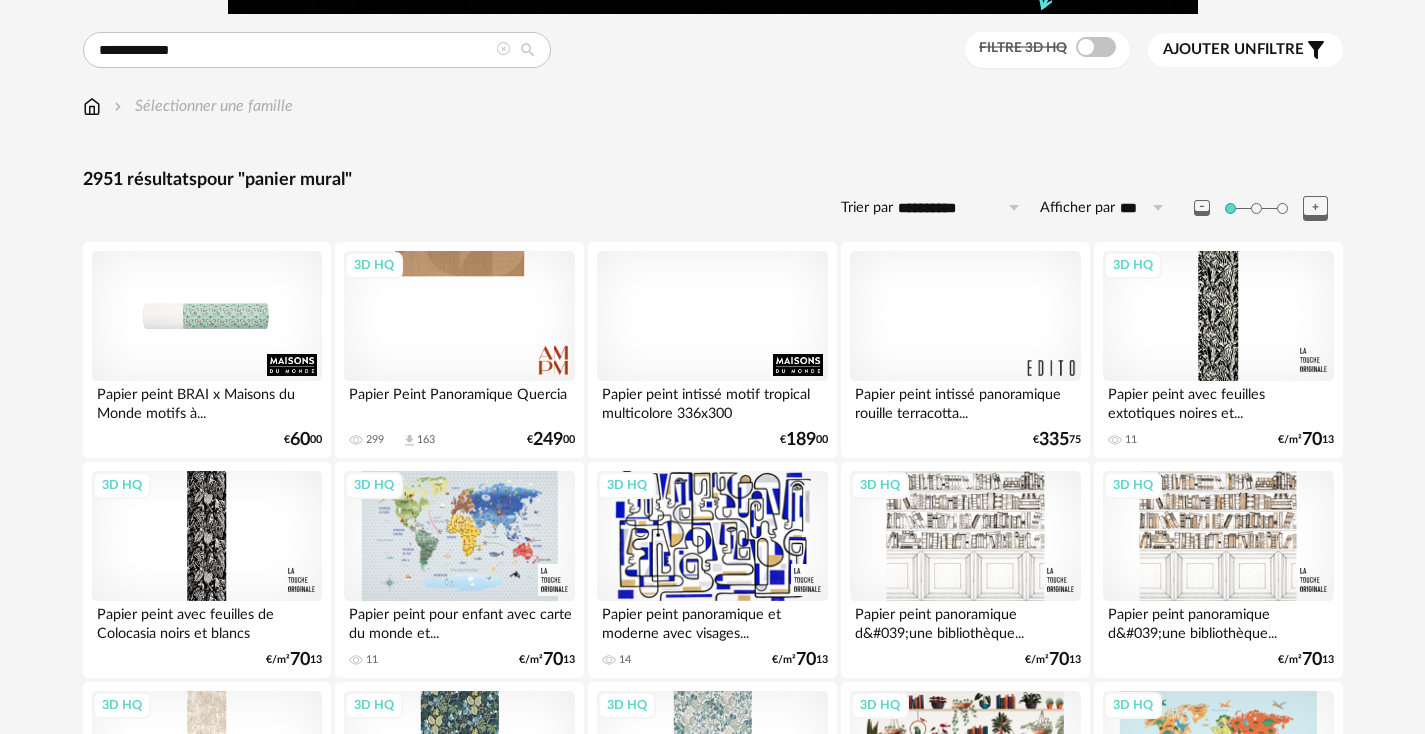 scroll, scrollTop: 0, scrollLeft: 0, axis: both 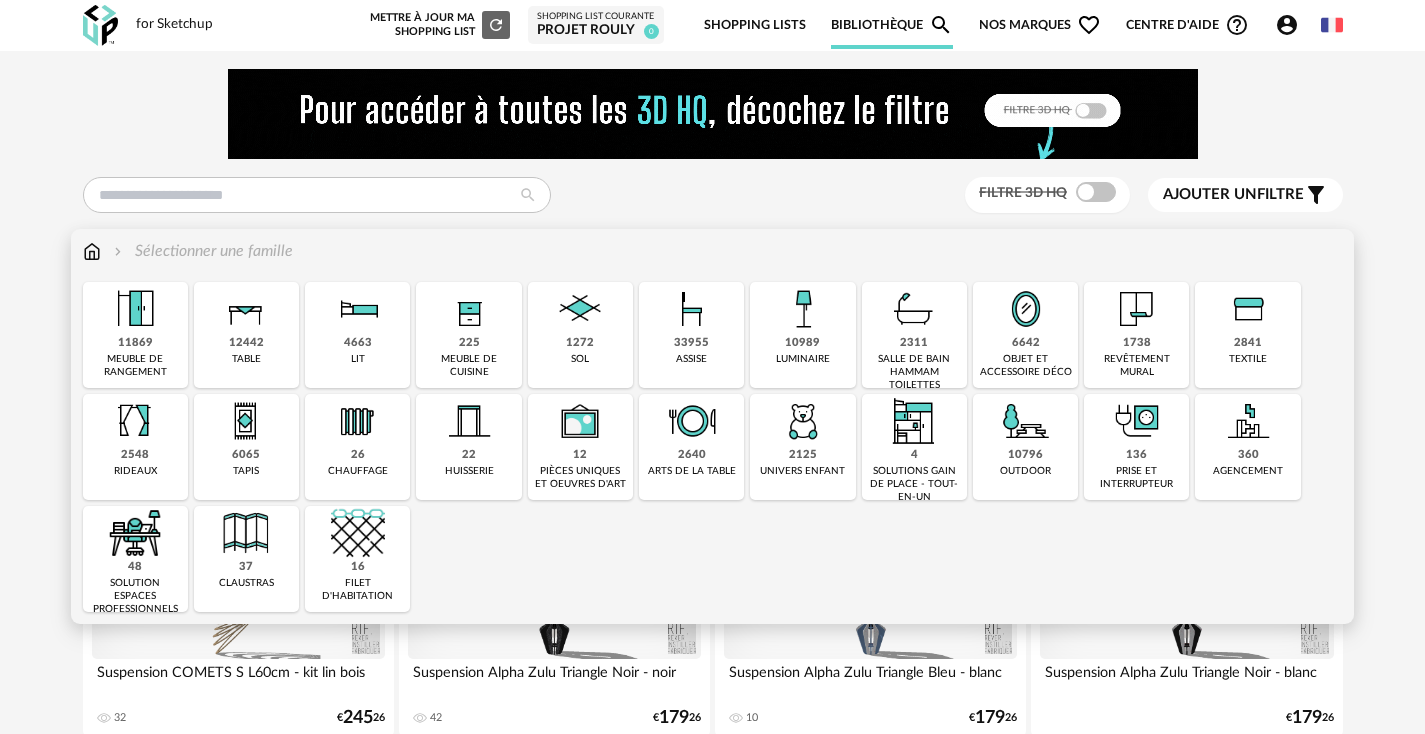 click on "objet et accessoire déco" at bounding box center (1025, 366) 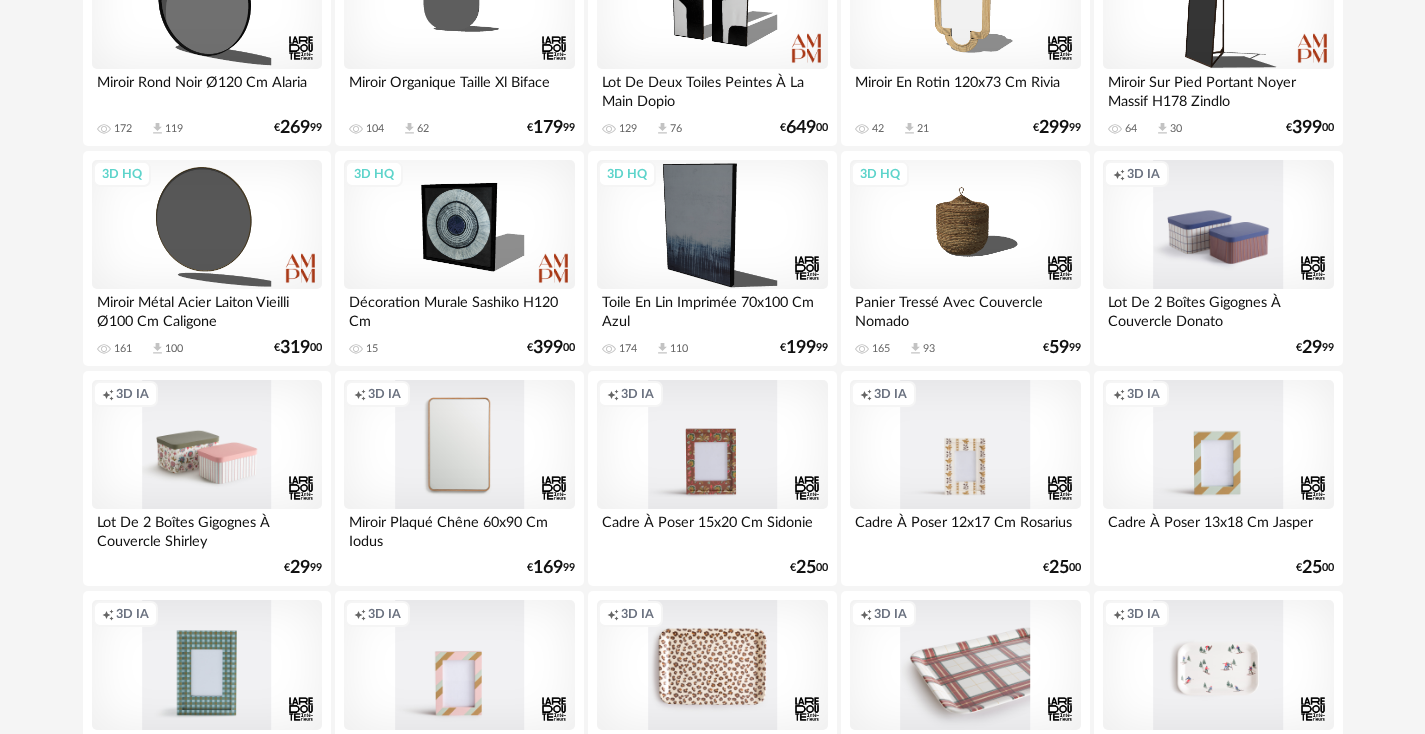 scroll, scrollTop: 0, scrollLeft: 0, axis: both 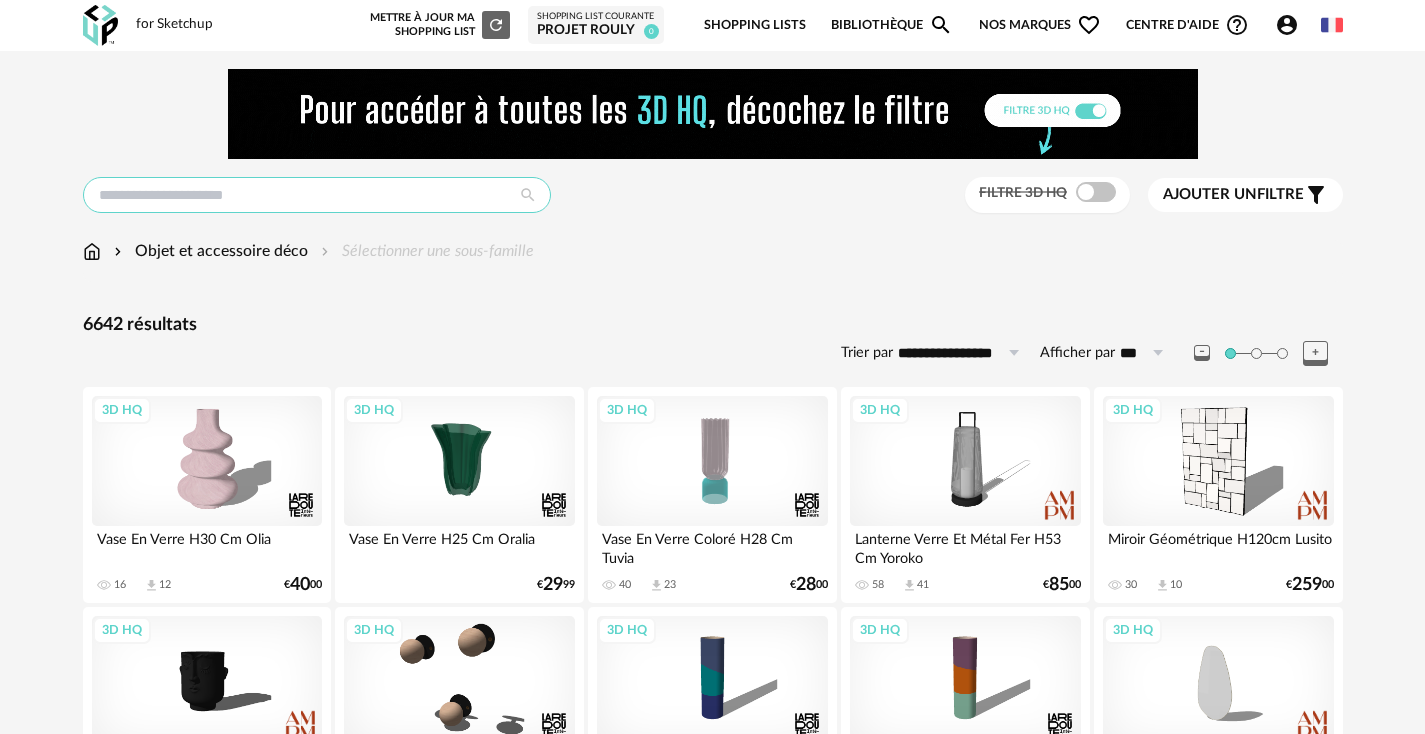 click at bounding box center [317, 195] 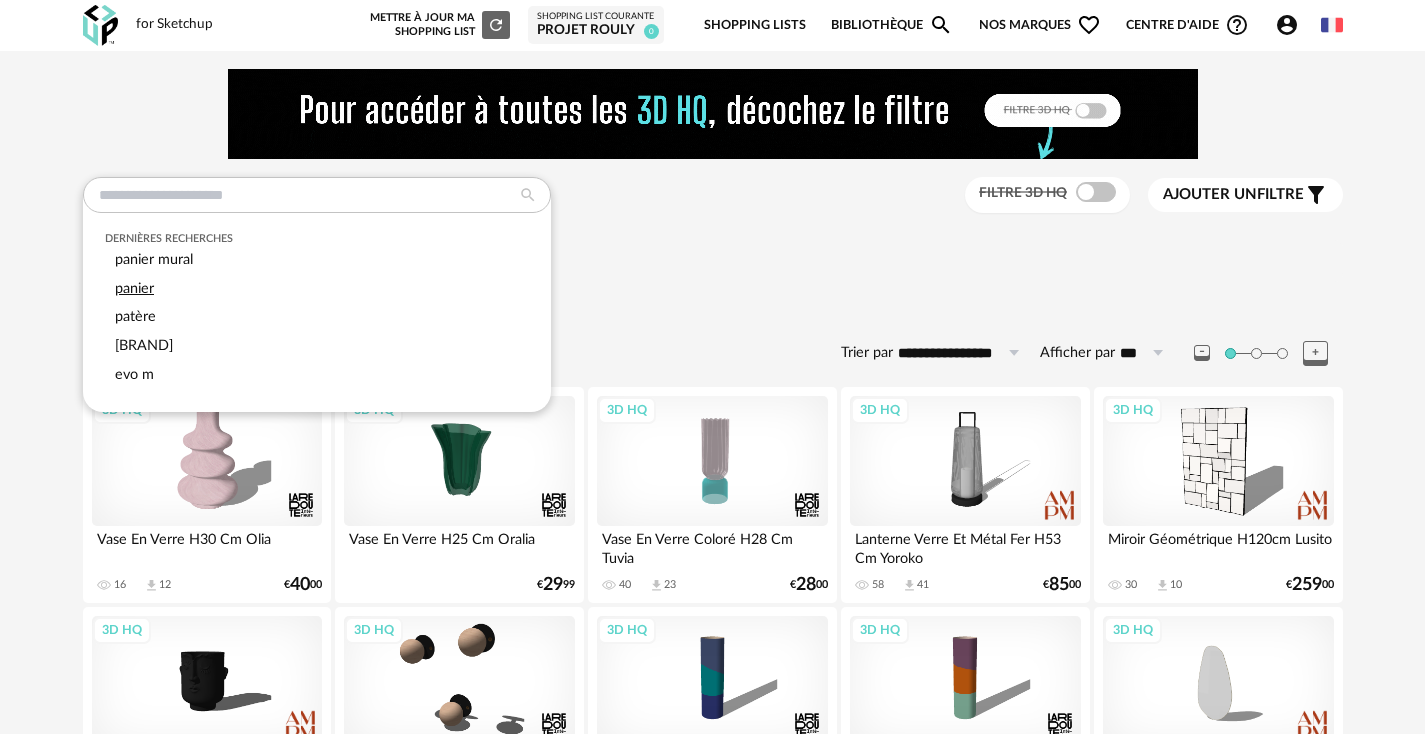 click on "panier" at bounding box center (134, 288) 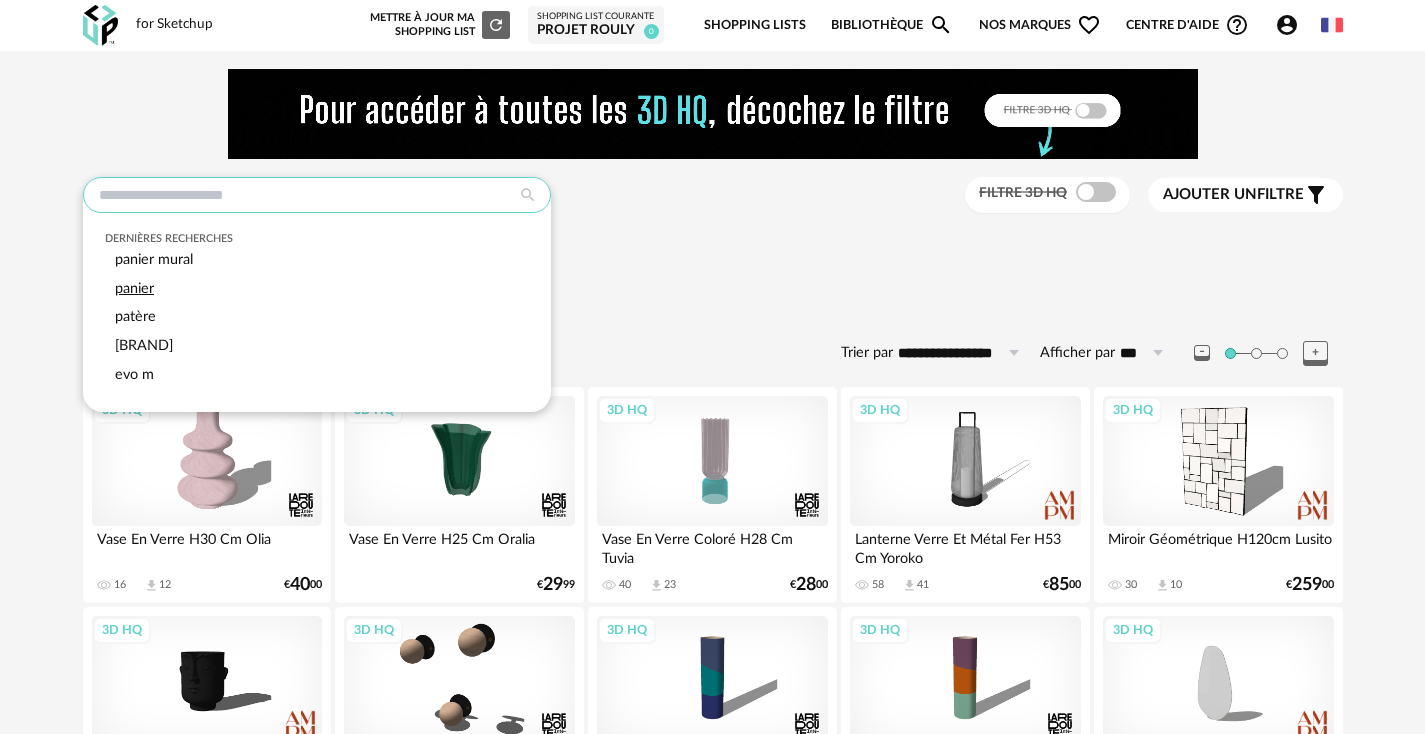 type on "******" 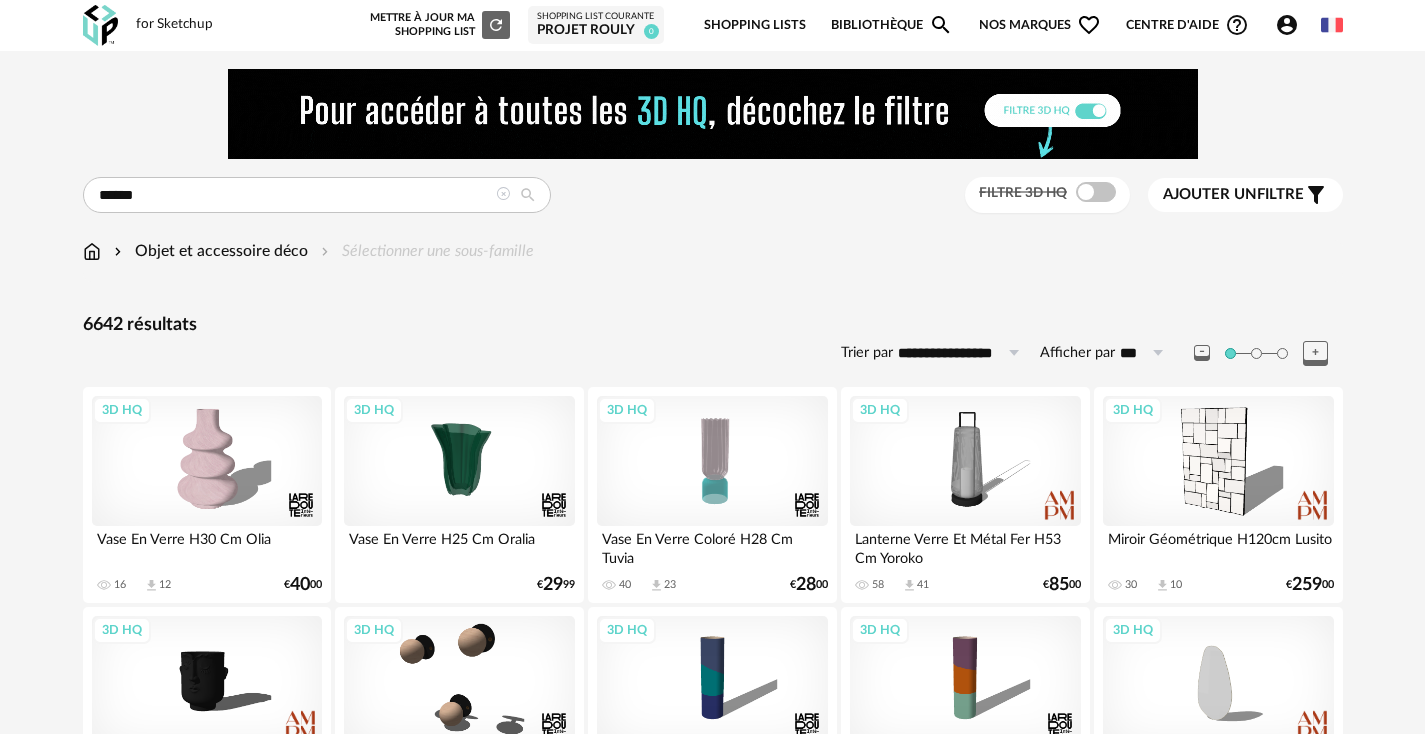 click at bounding box center [528, 195] 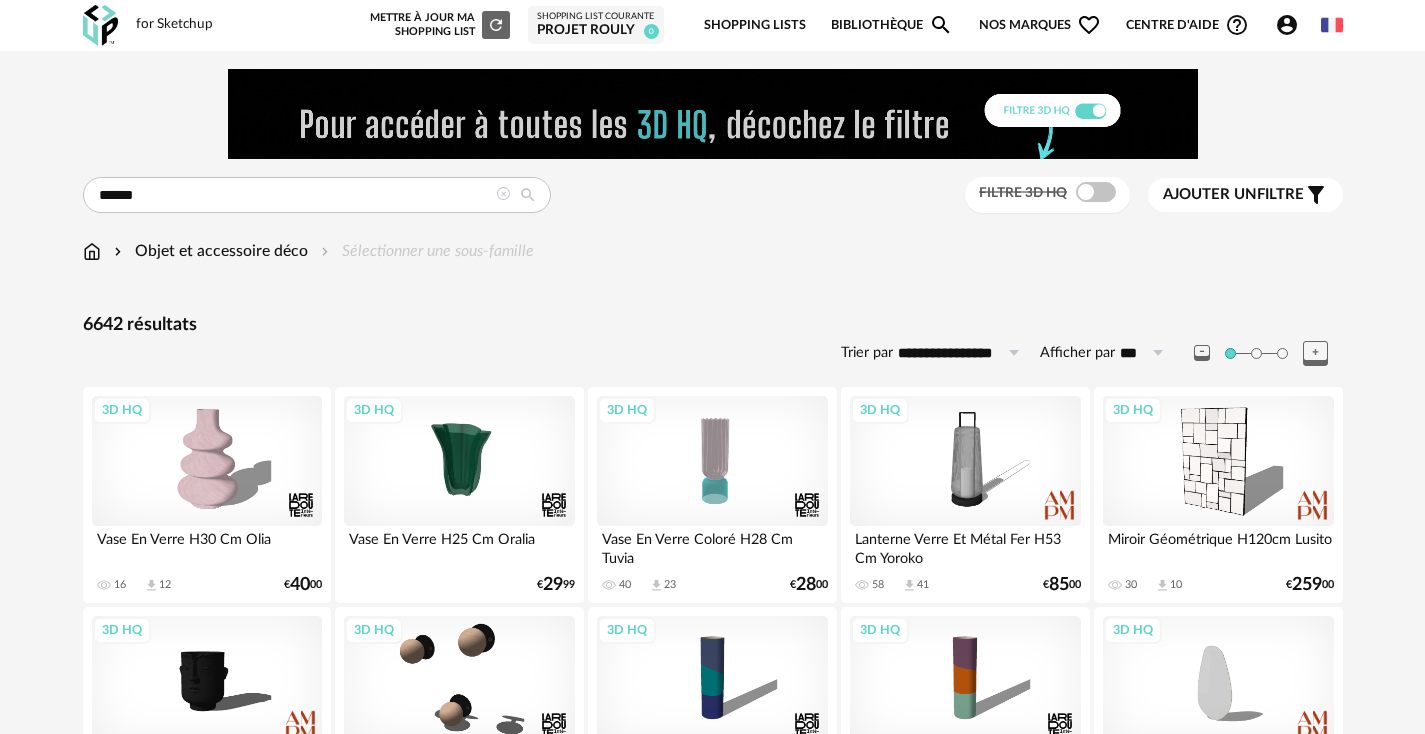 type on "**********" 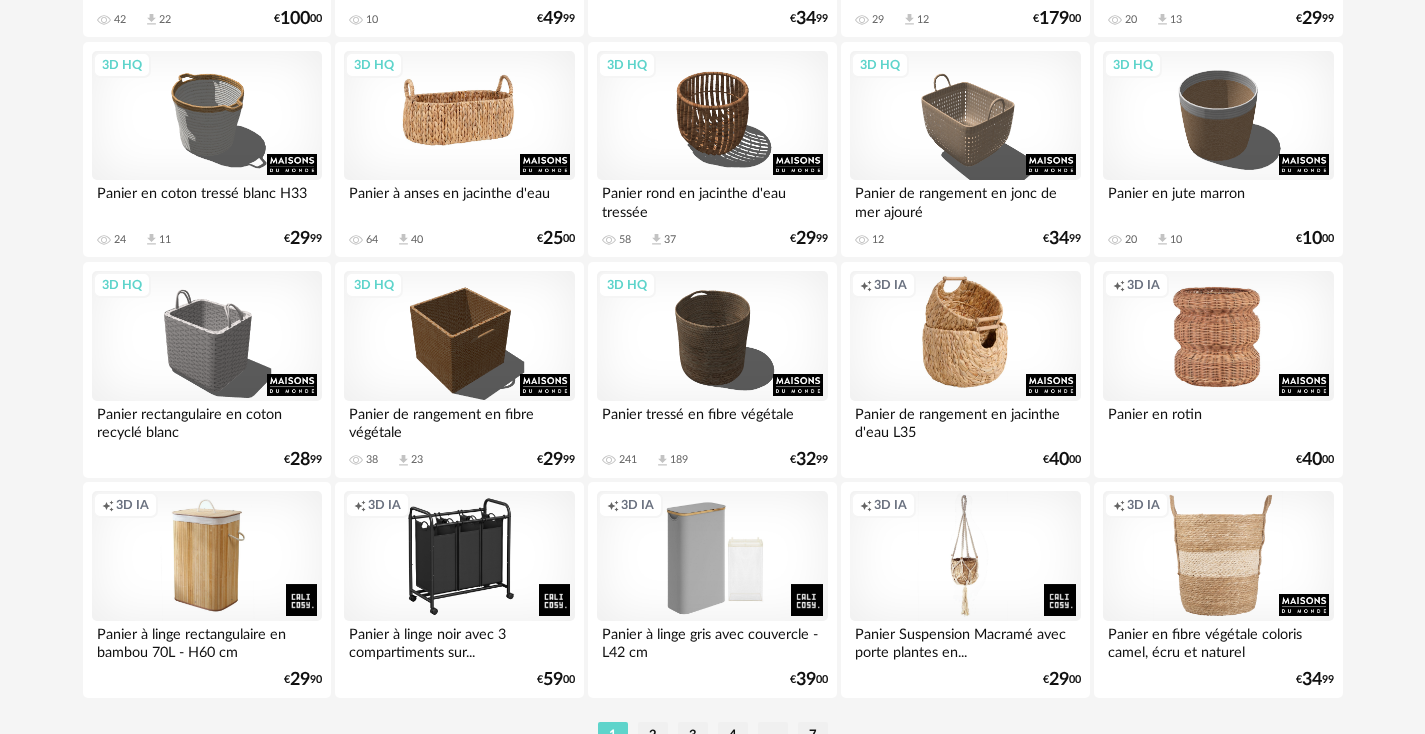 scroll, scrollTop: 4201, scrollLeft: 0, axis: vertical 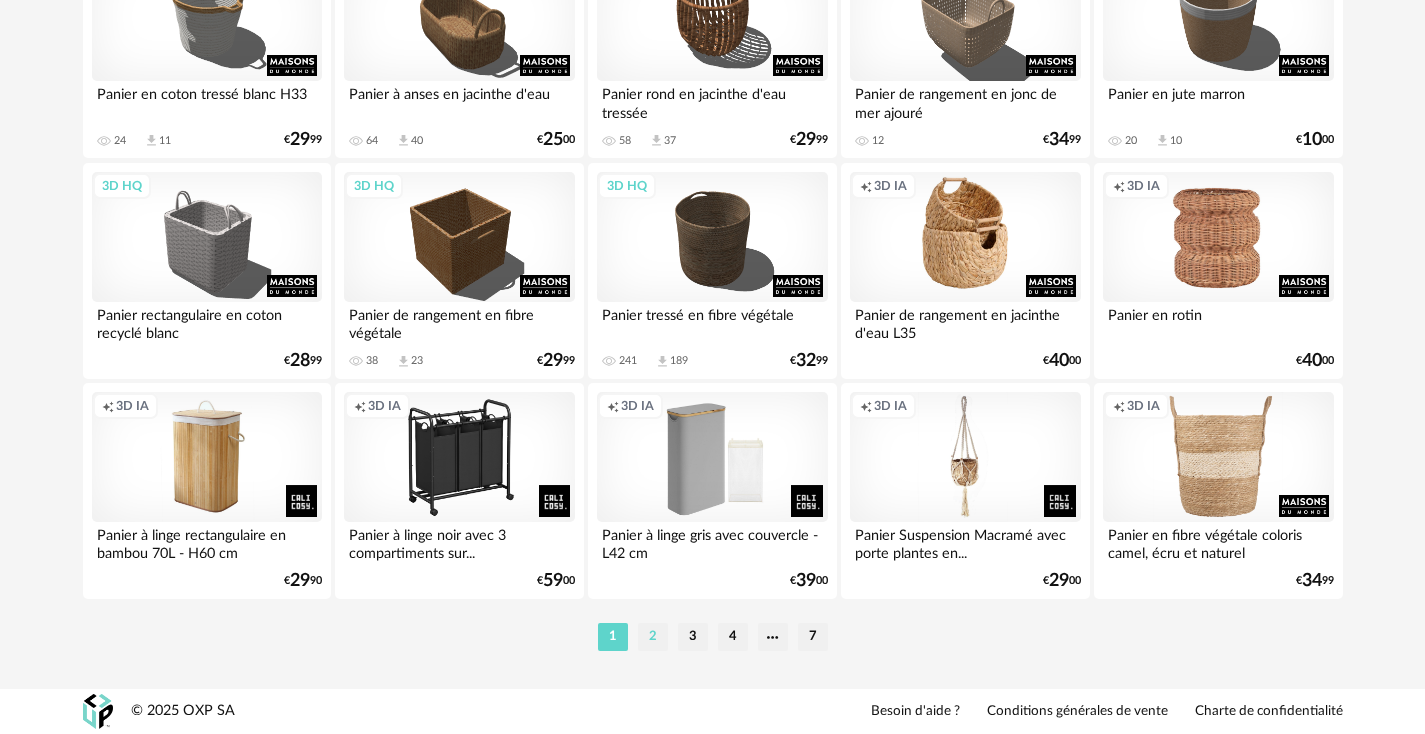 click on "2" at bounding box center (653, 637) 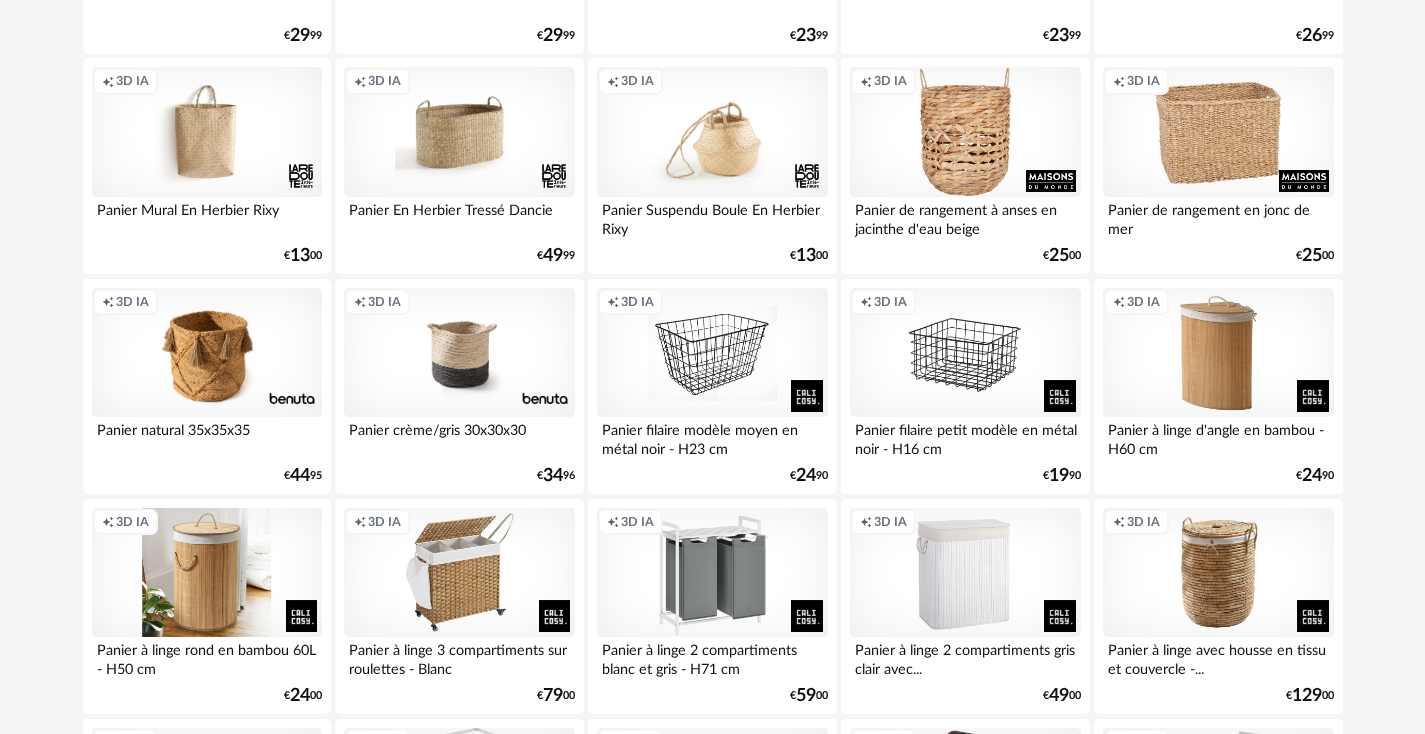 scroll, scrollTop: 2932, scrollLeft: 0, axis: vertical 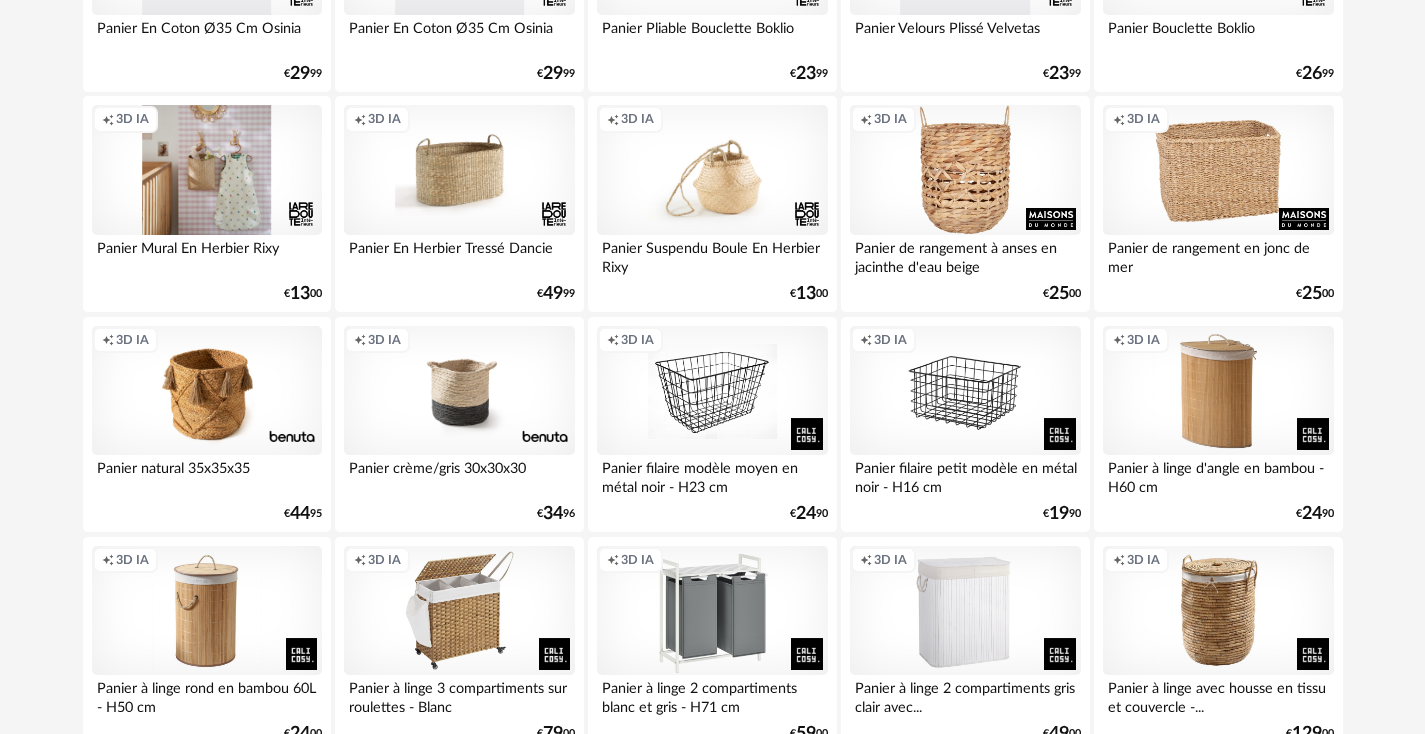 click on "Creation icon   3D IA" at bounding box center (207, 170) 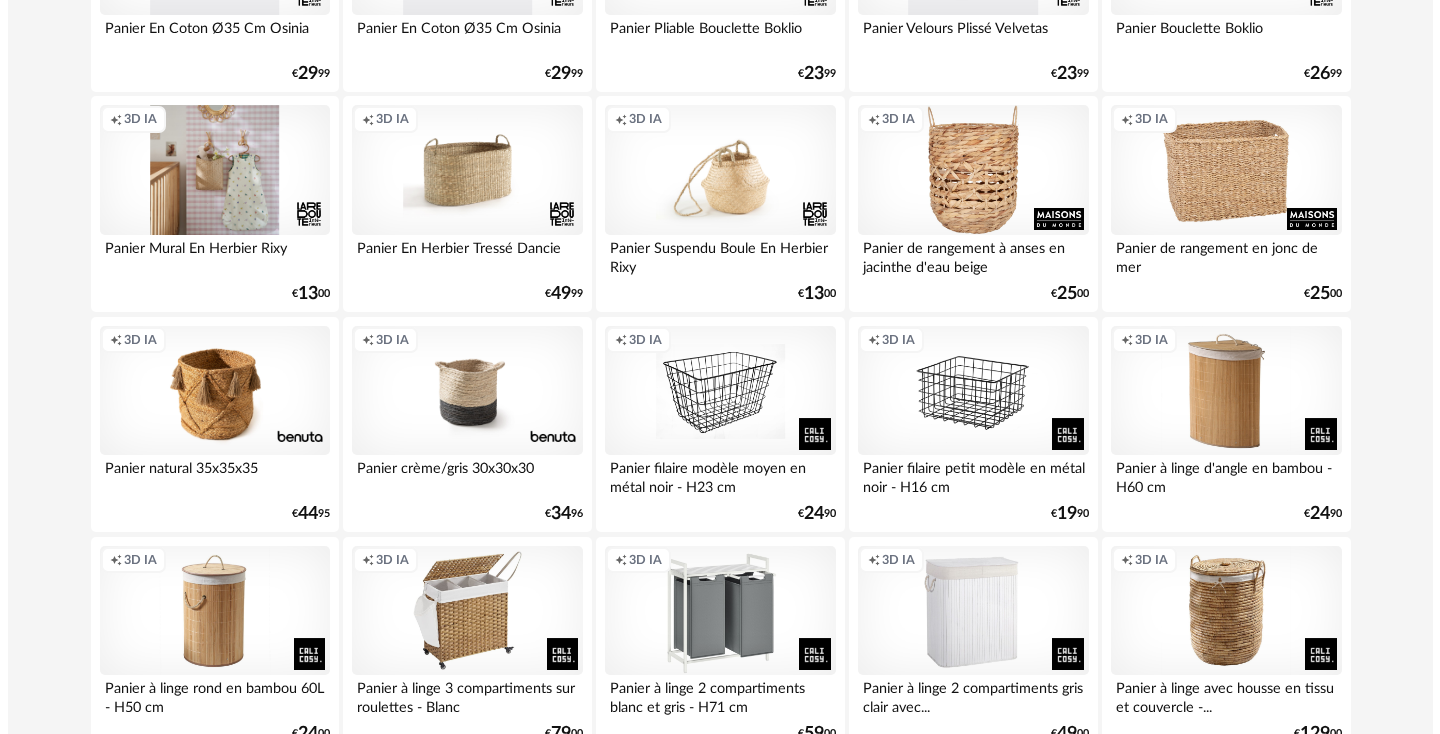 scroll, scrollTop: 0, scrollLeft: 0, axis: both 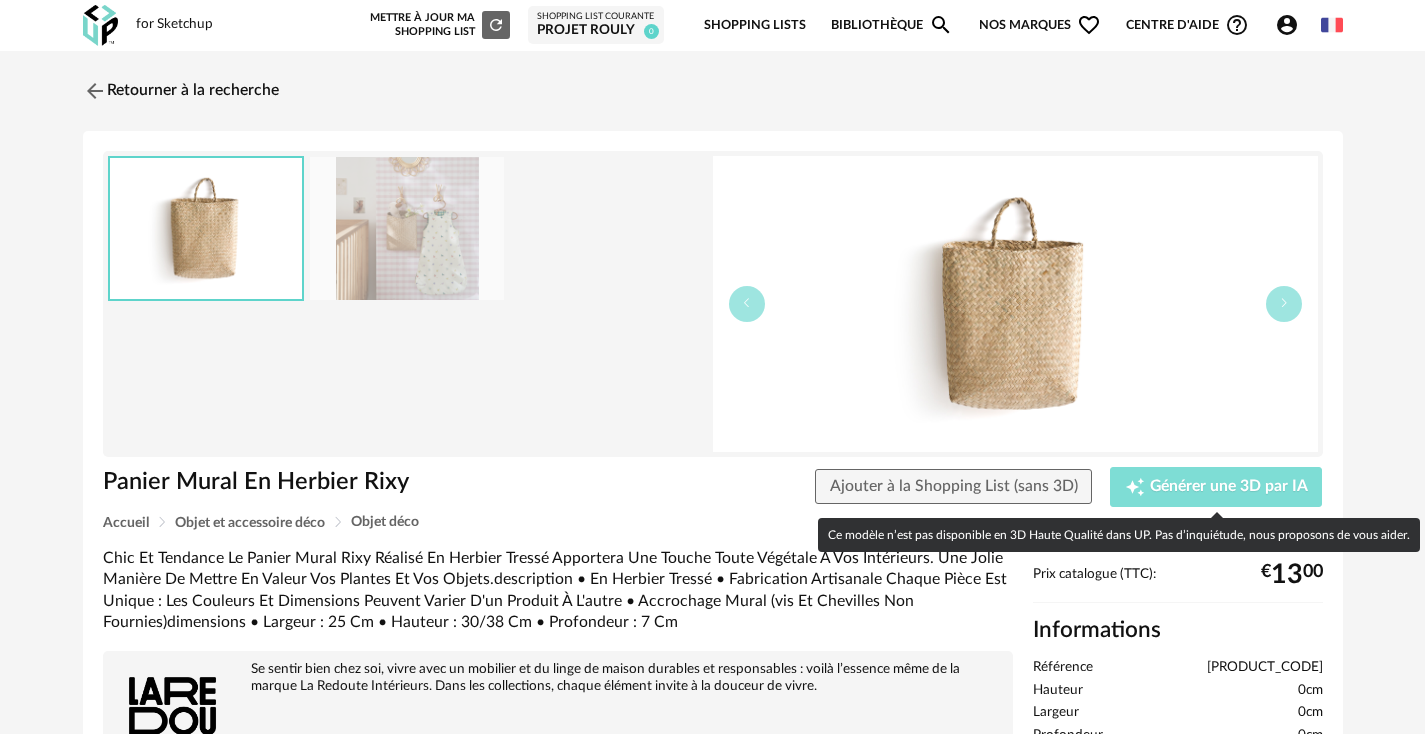 click on "Générer une 3D par IA" at bounding box center (1229, 487) 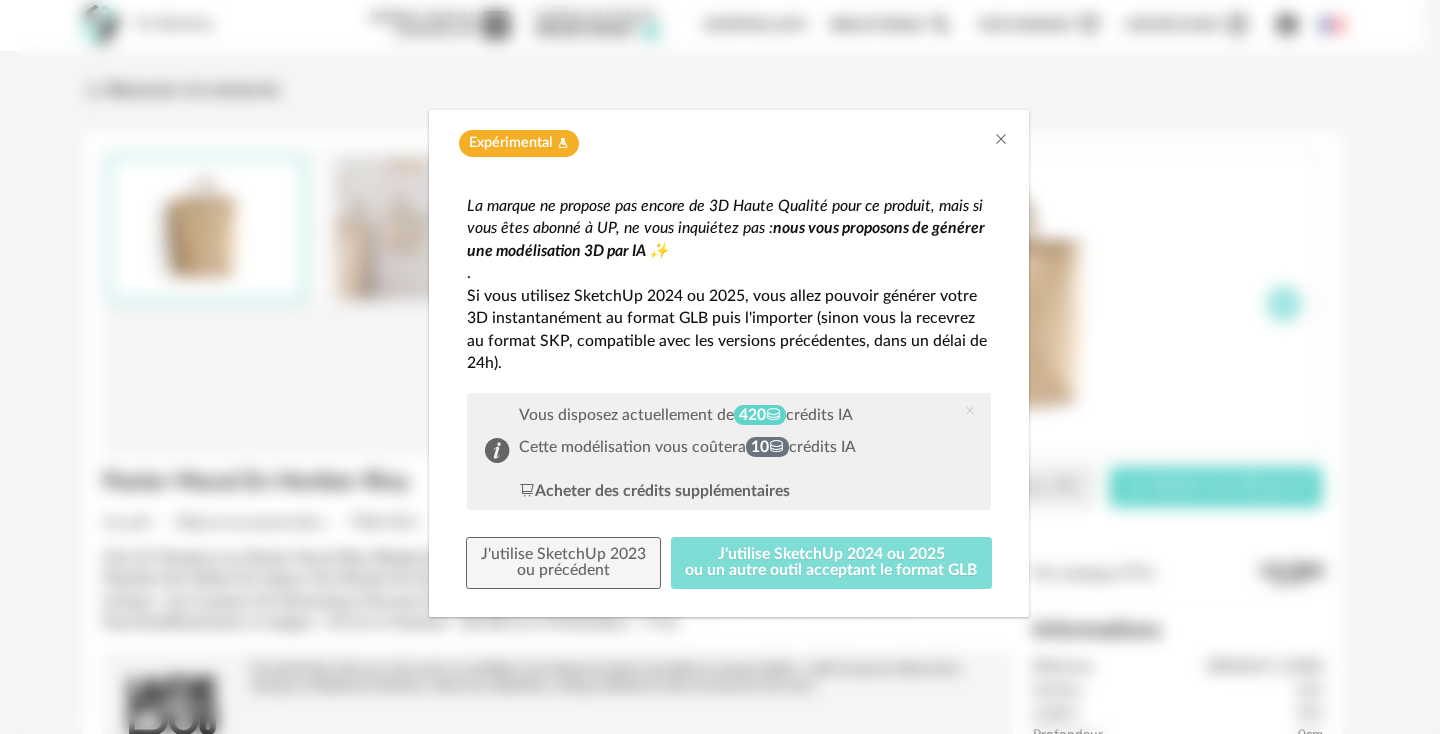 click on "J'utilise SketchUp 2024 ou 2025 ou un autre outil acceptant le format GLB" at bounding box center [832, 563] 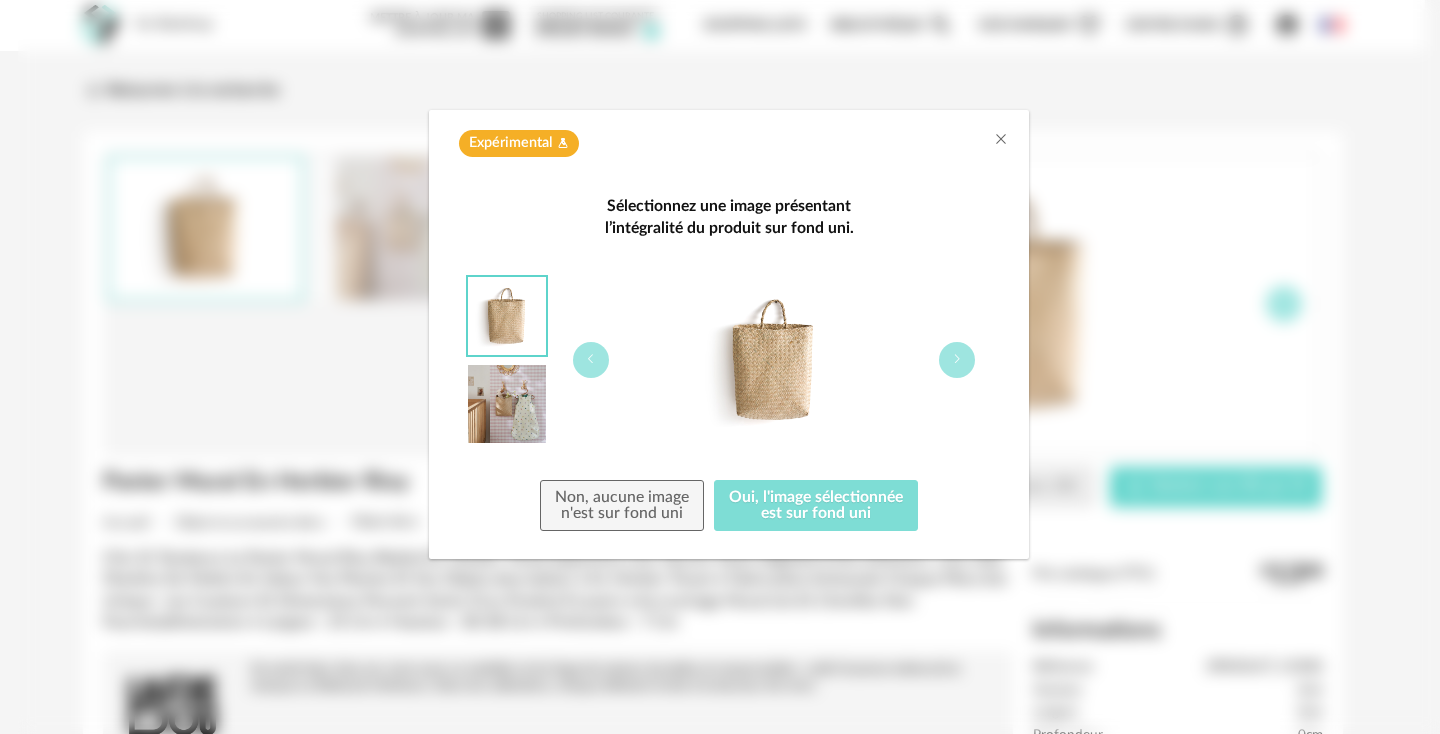 click on "Oui, l'image sélectionnée  est sur fond uni" at bounding box center [816, 506] 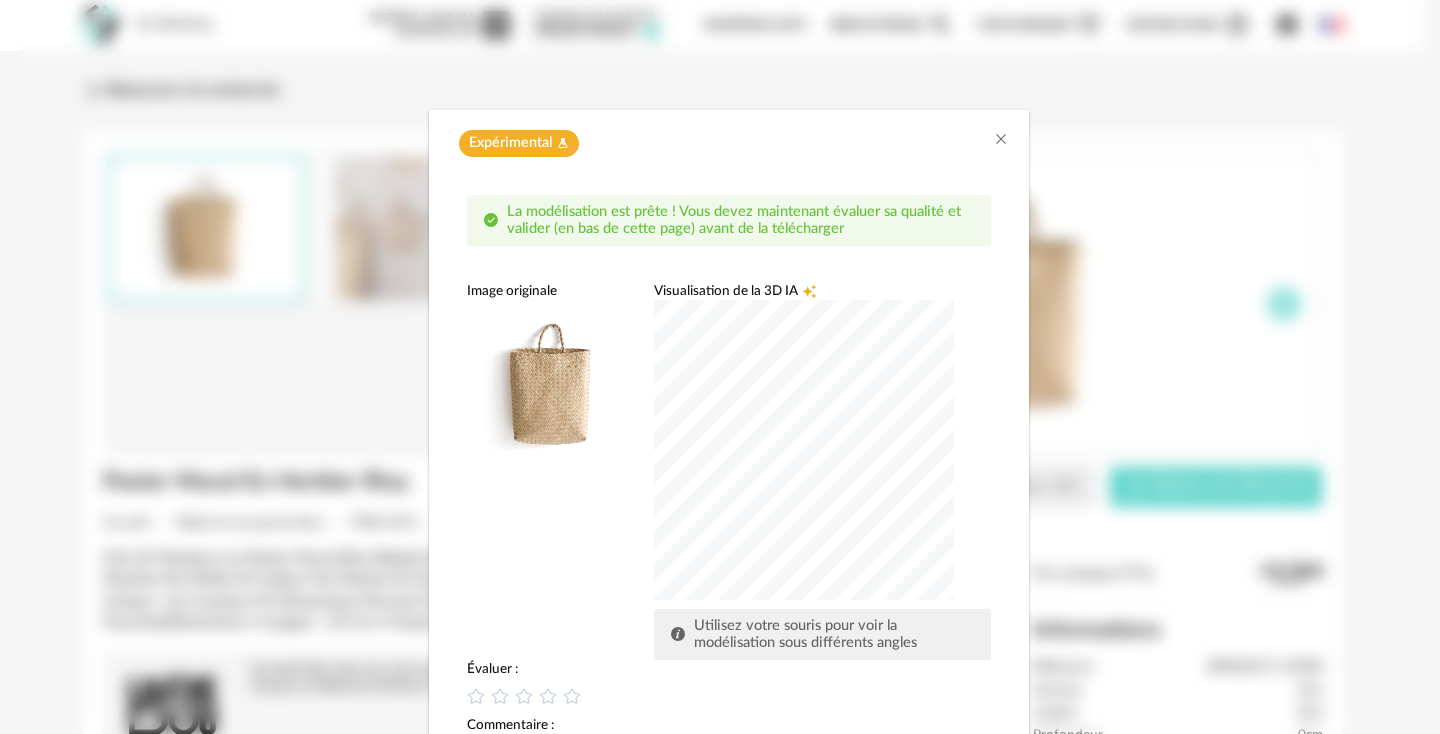 click at bounding box center [804, 450] 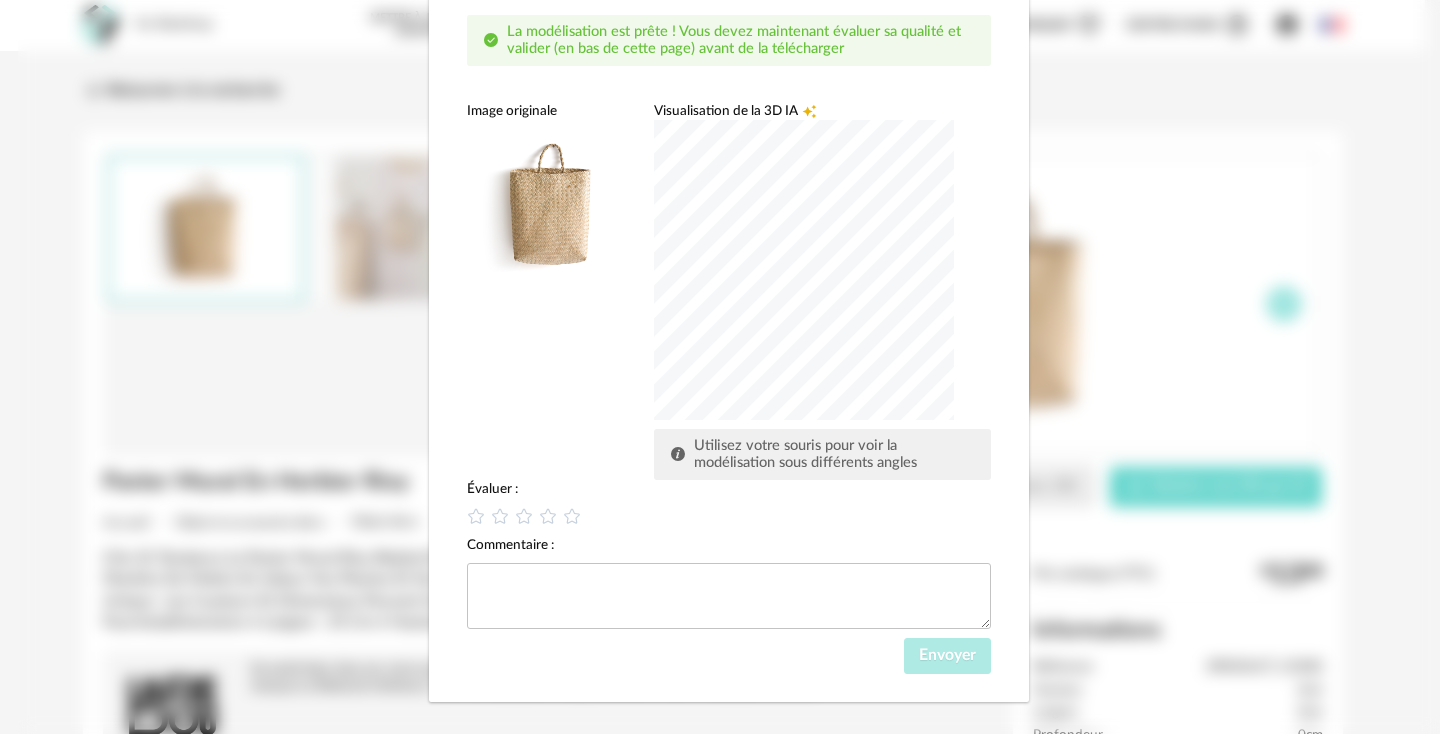 scroll, scrollTop: 198, scrollLeft: 0, axis: vertical 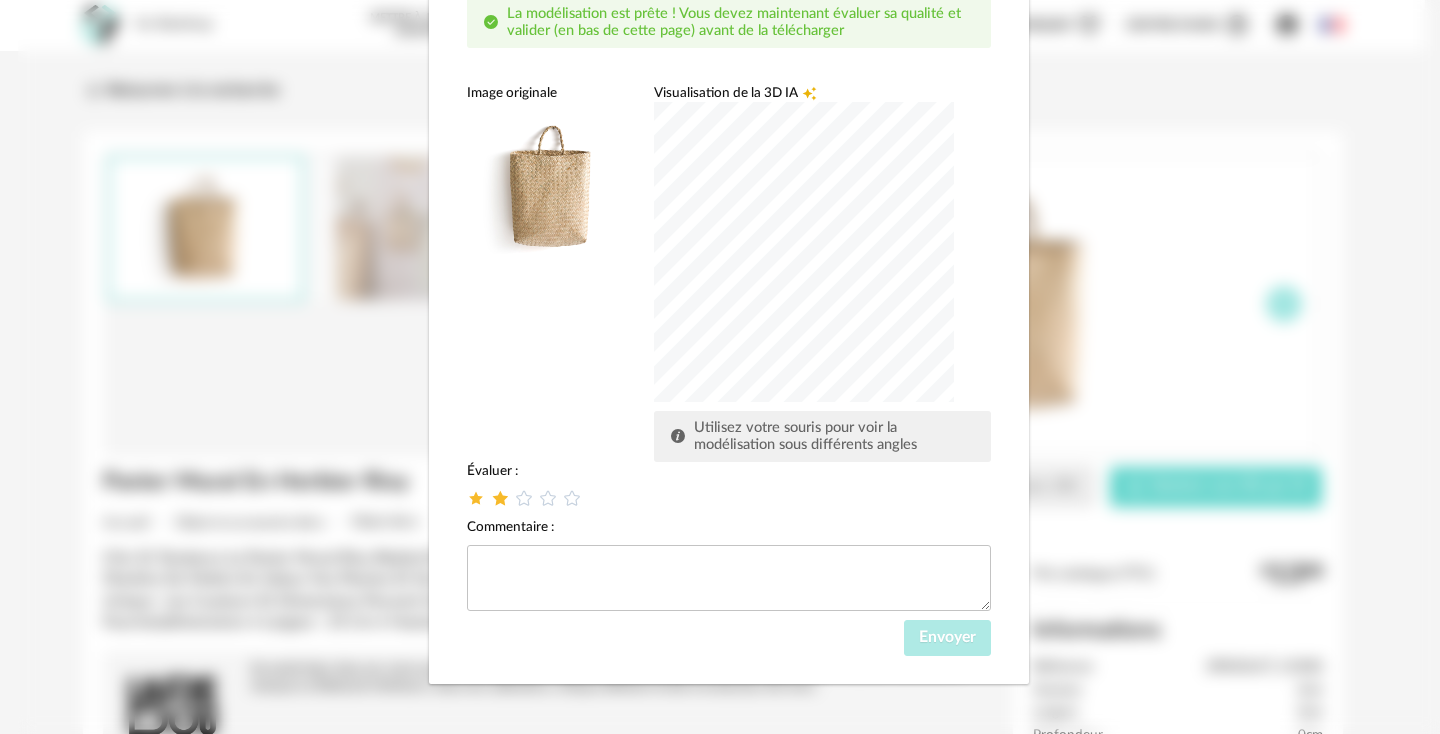 click at bounding box center (500, 498) 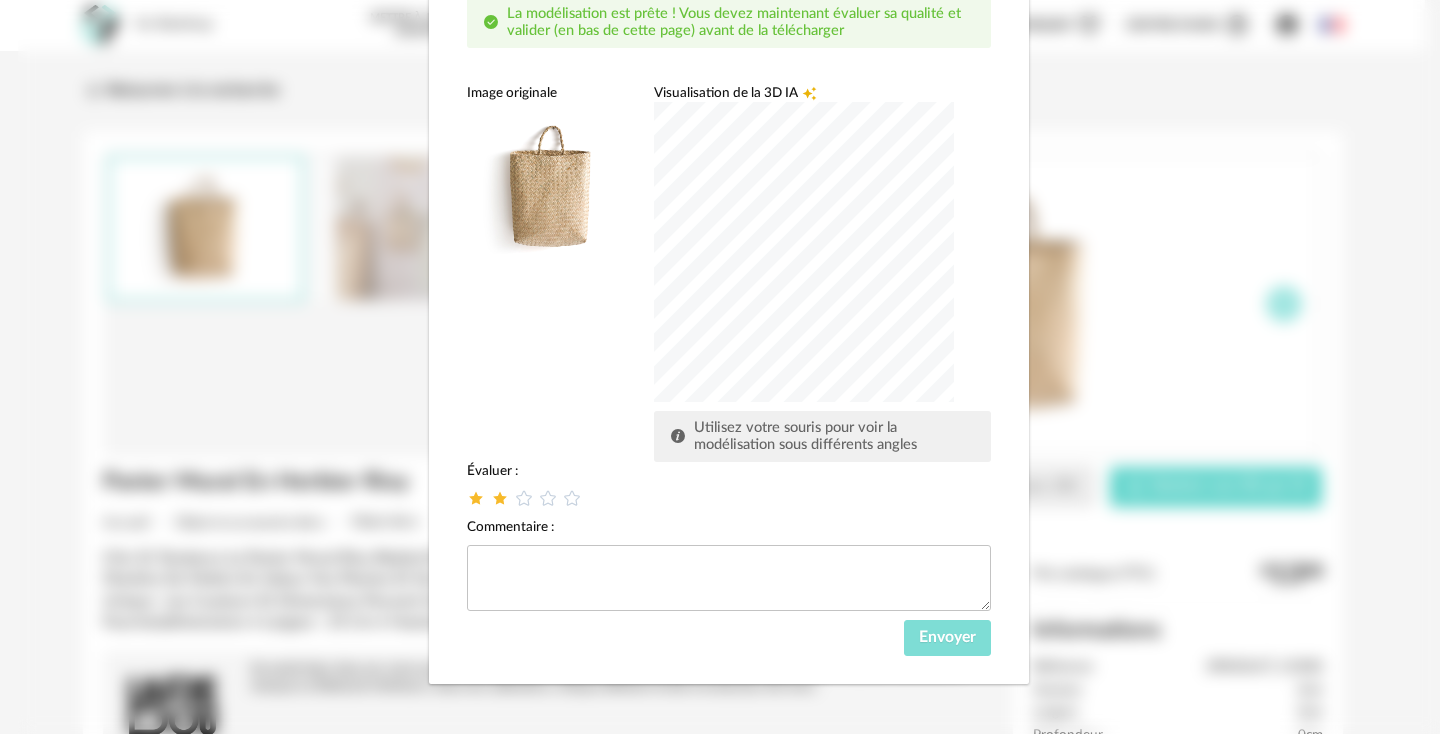 click on "Envoyer" at bounding box center [947, 637] 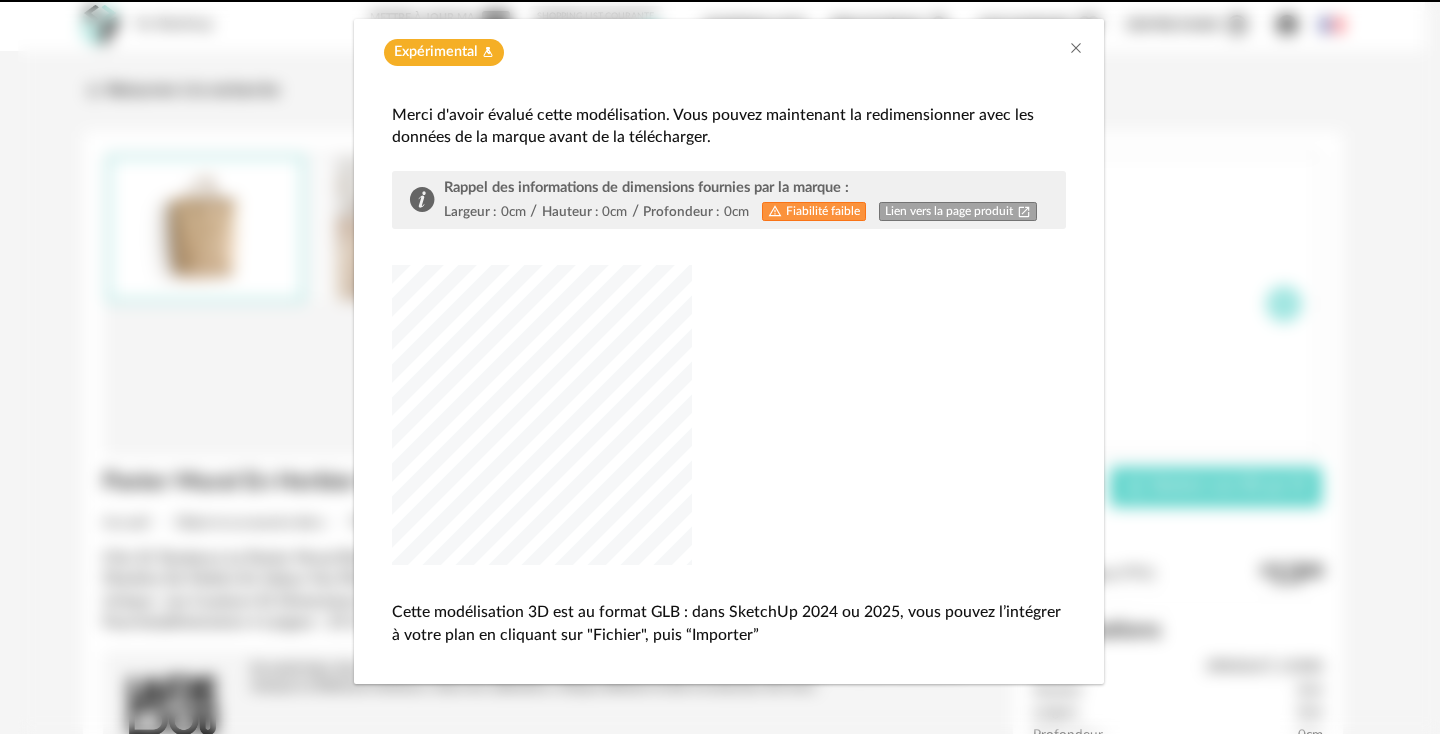 scroll, scrollTop: 91, scrollLeft: 0, axis: vertical 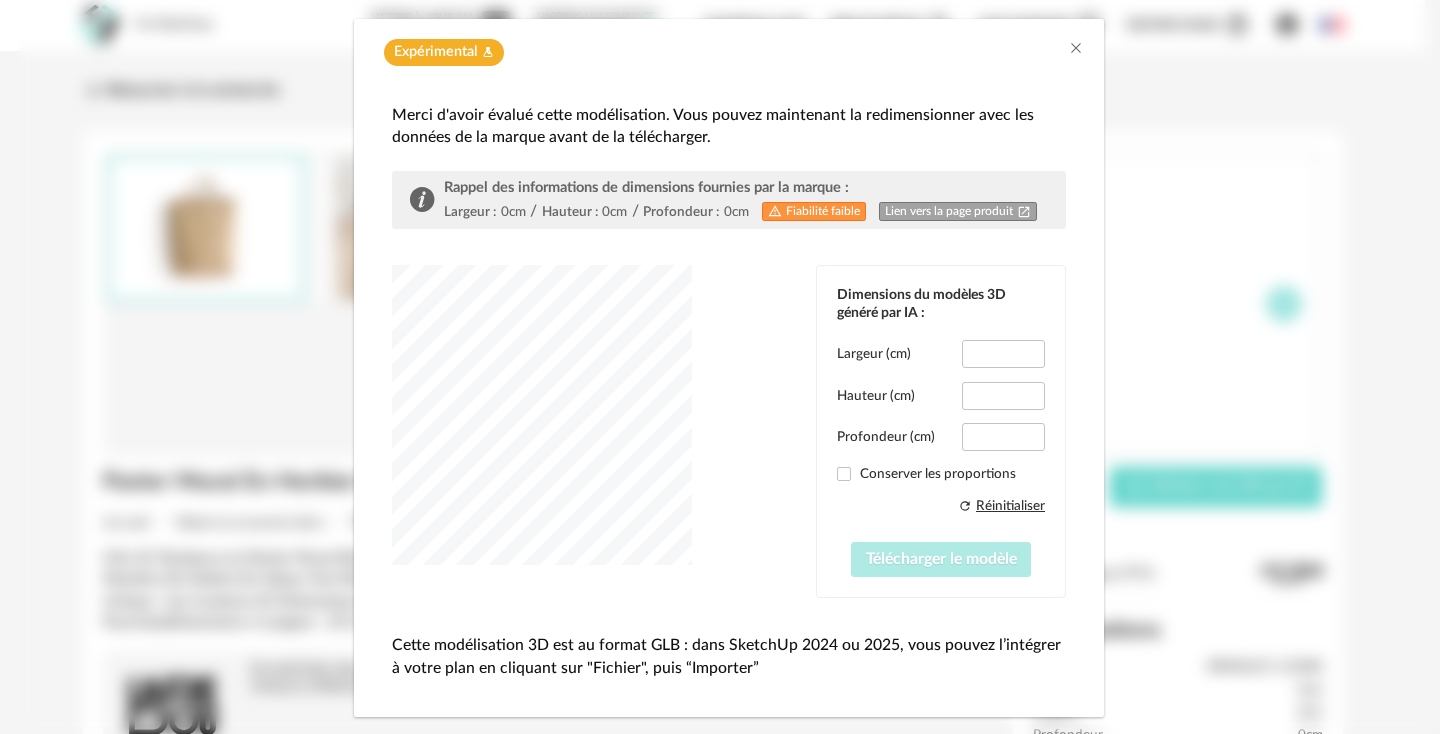 type on "*****" 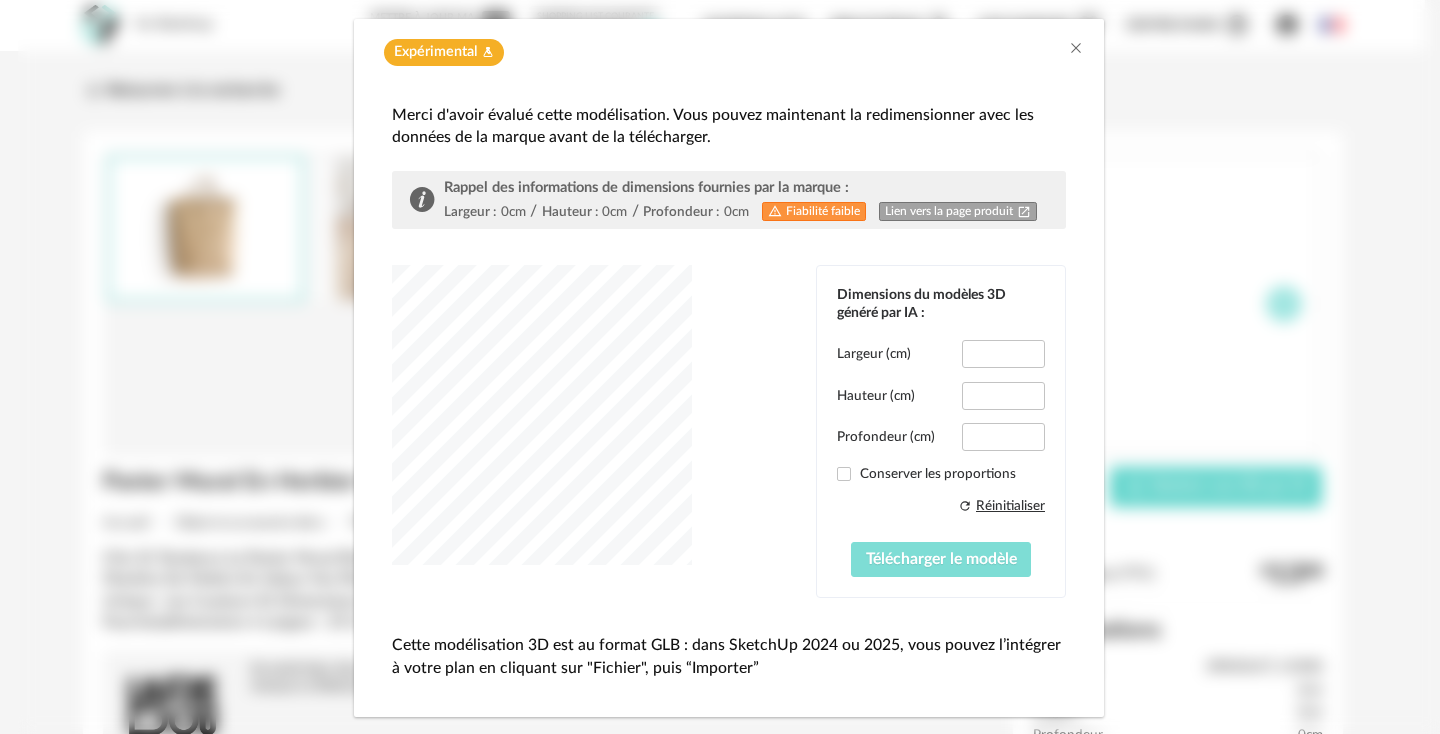 click on "Télécharger le modèle" at bounding box center [941, 559] 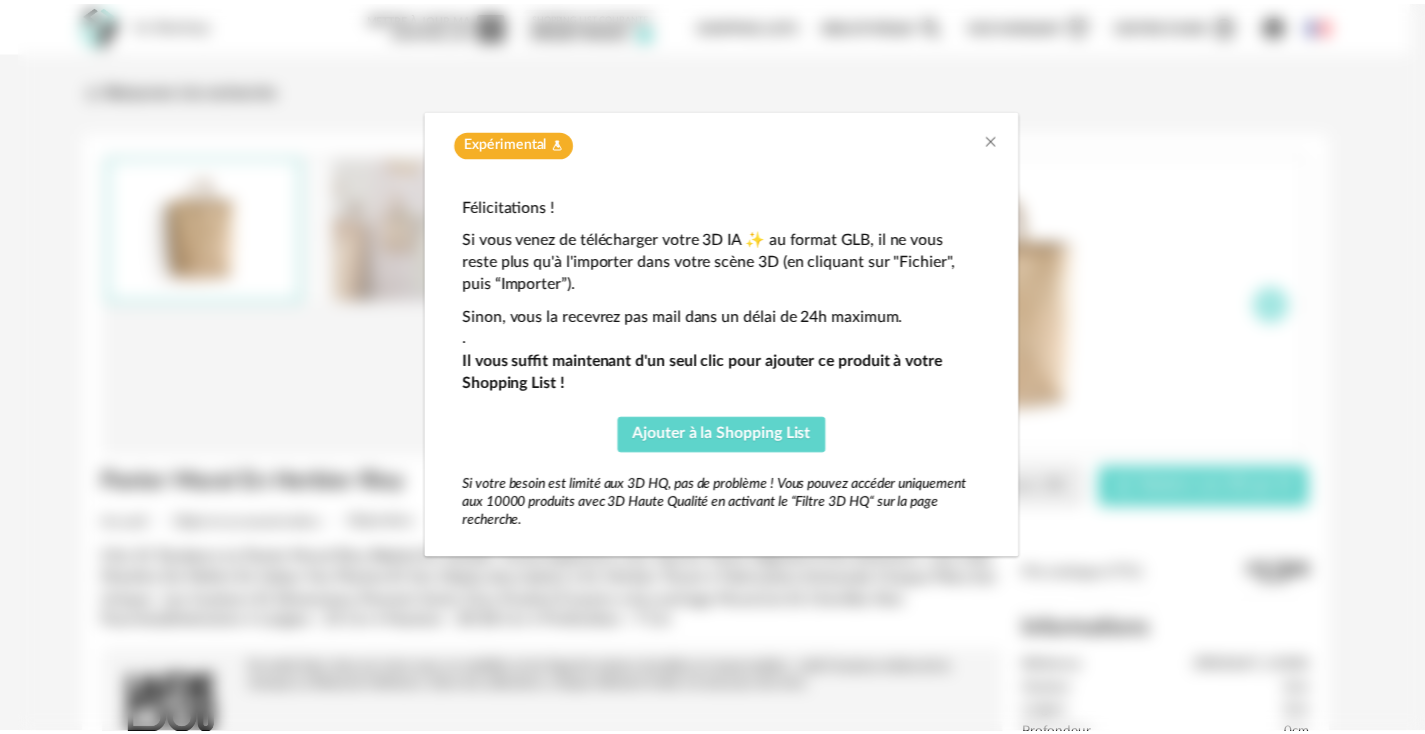 scroll, scrollTop: 0, scrollLeft: 0, axis: both 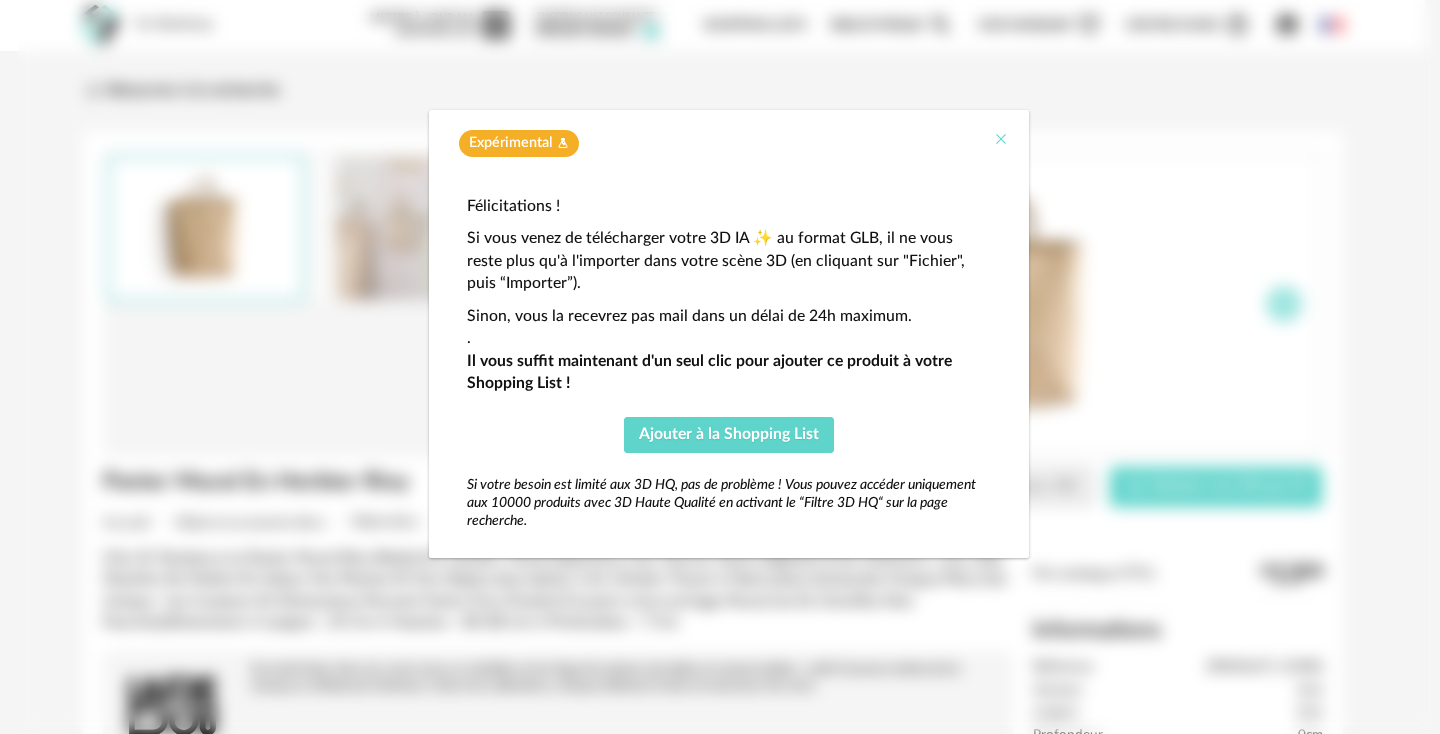 click at bounding box center (1001, 139) 